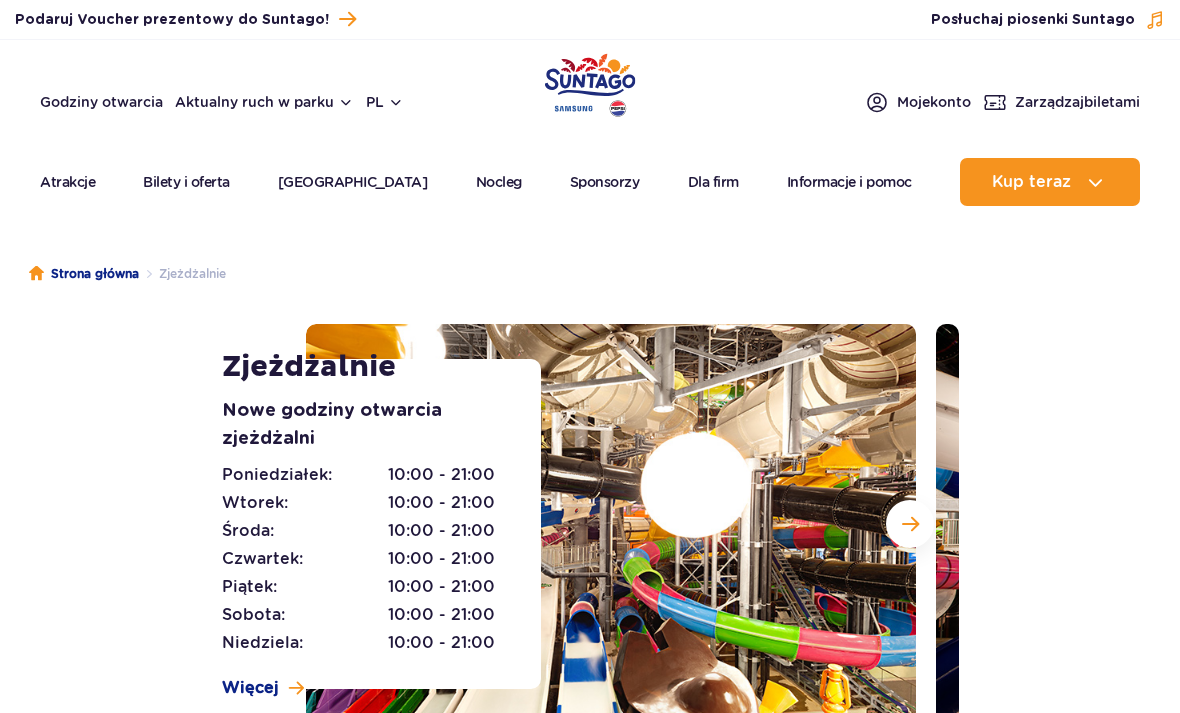 scroll, scrollTop: 0, scrollLeft: 0, axis: both 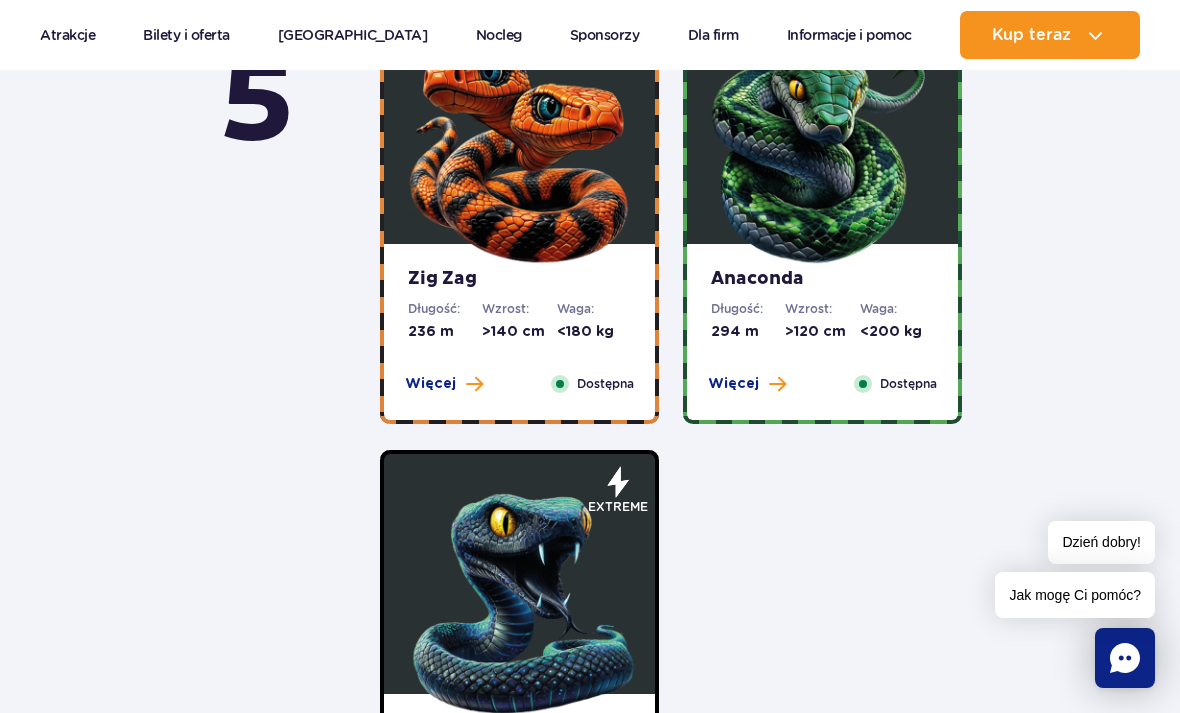 click at bounding box center (520, 149) 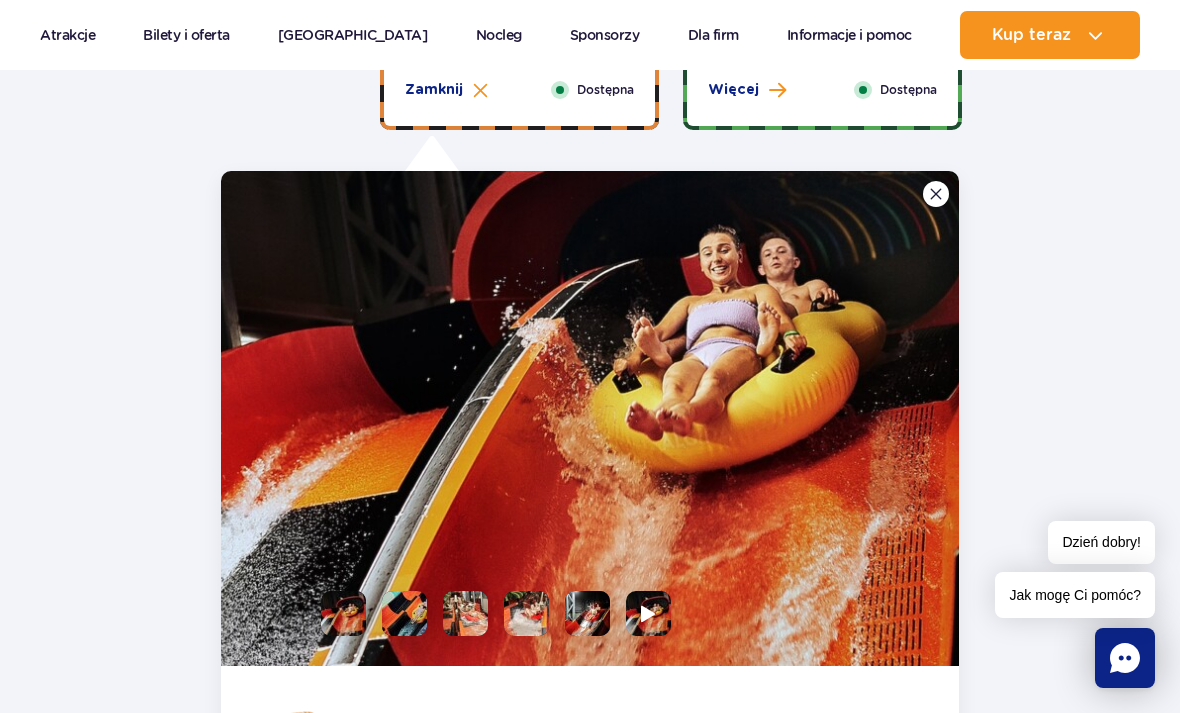 scroll, scrollTop: 1341, scrollLeft: 0, axis: vertical 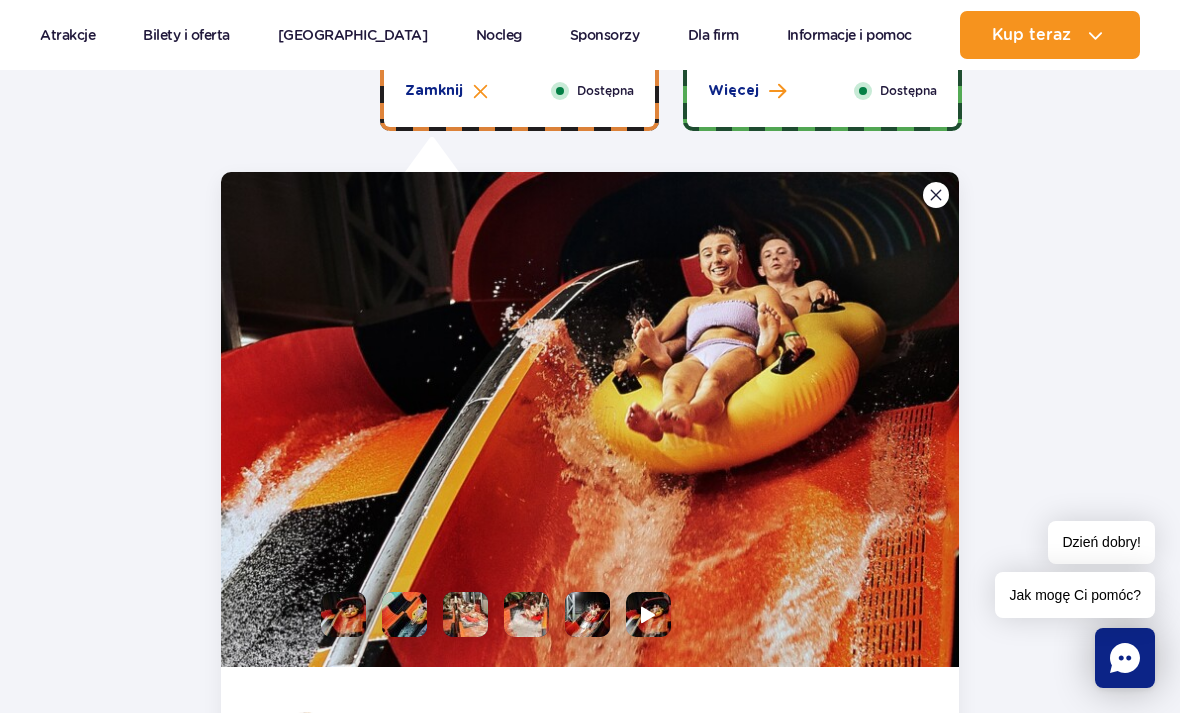click at bounding box center (404, 614) 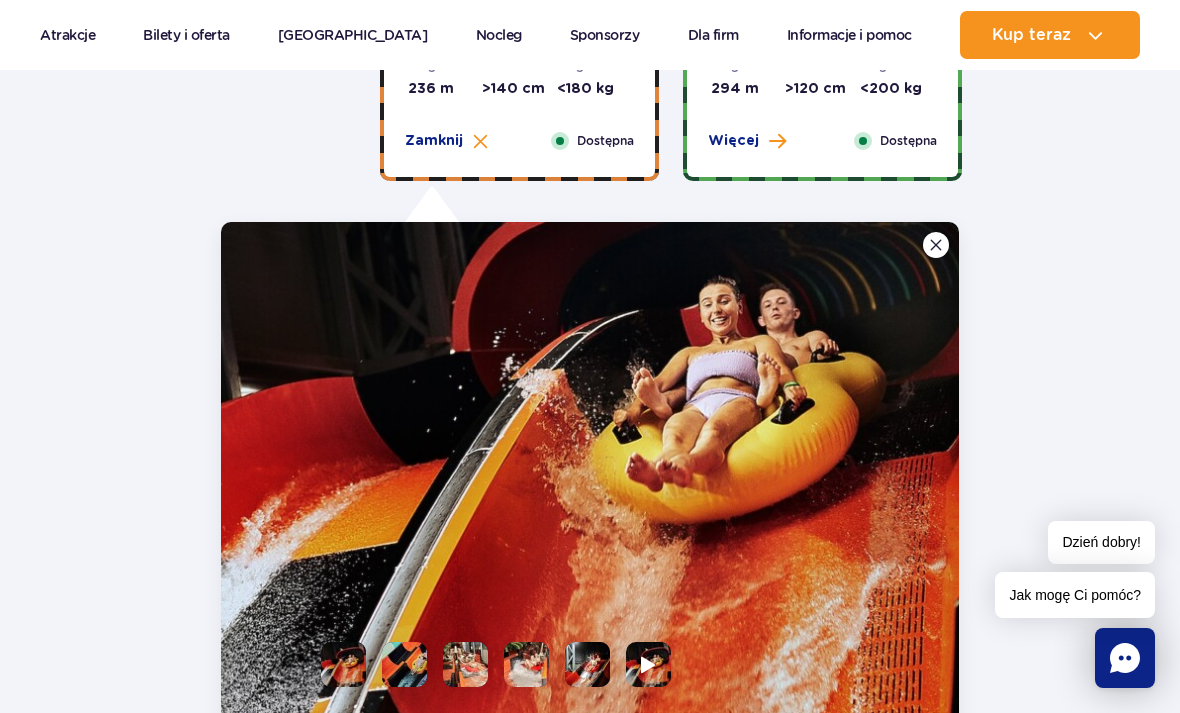 scroll, scrollTop: 1318, scrollLeft: 0, axis: vertical 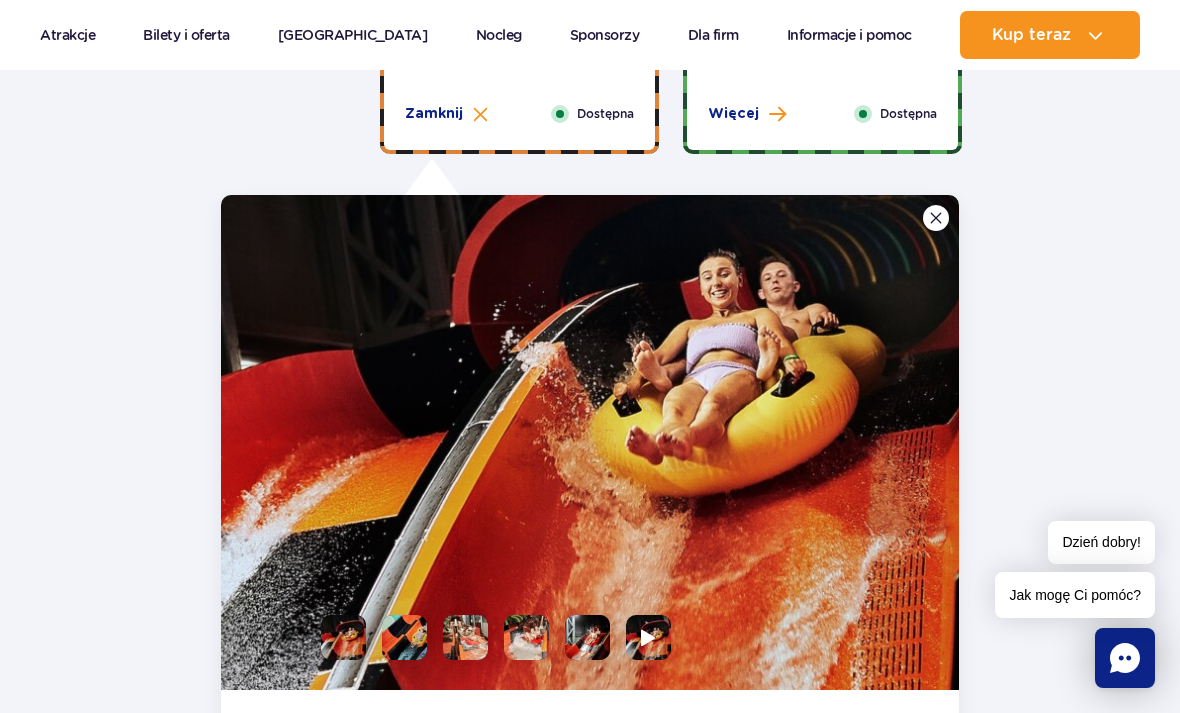 click at bounding box center (404, 637) 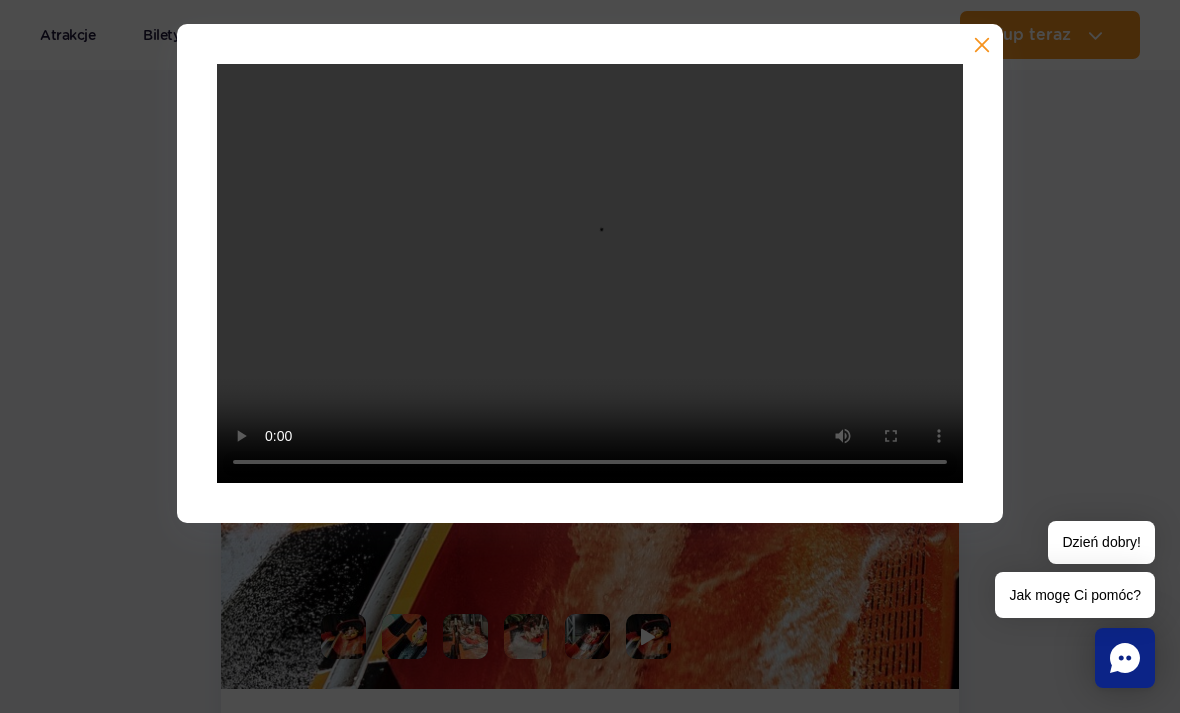 scroll, scrollTop: 1312, scrollLeft: 0, axis: vertical 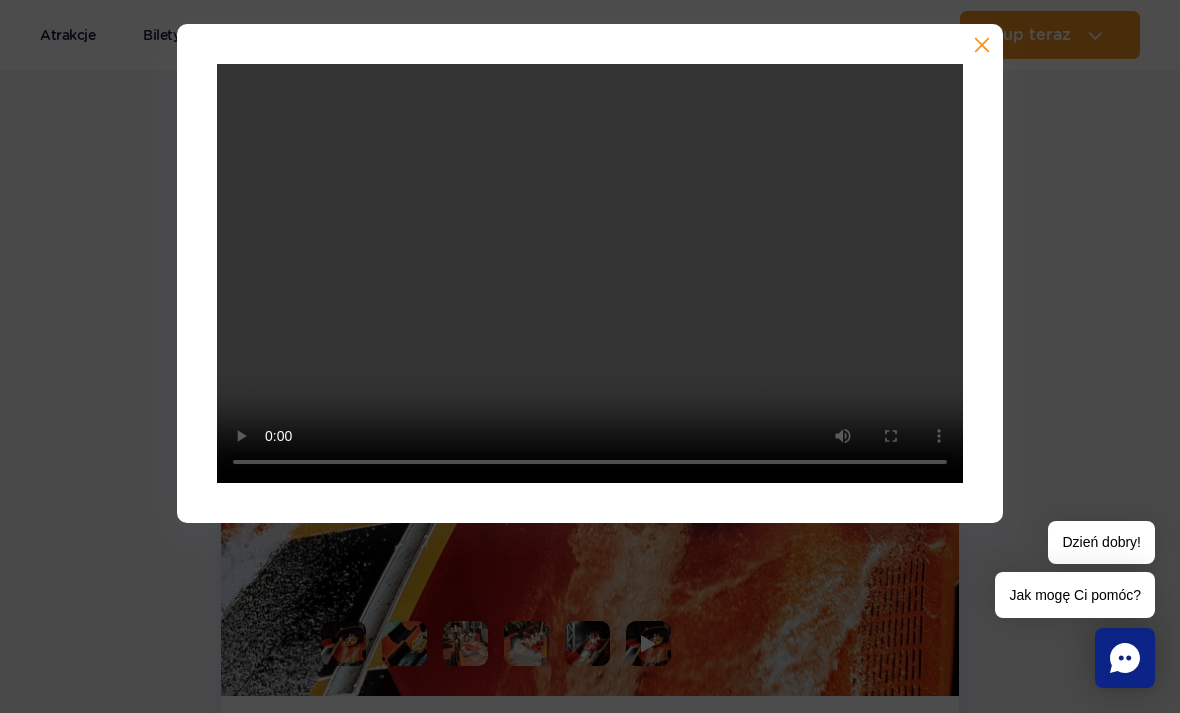 click at bounding box center [590, 274] 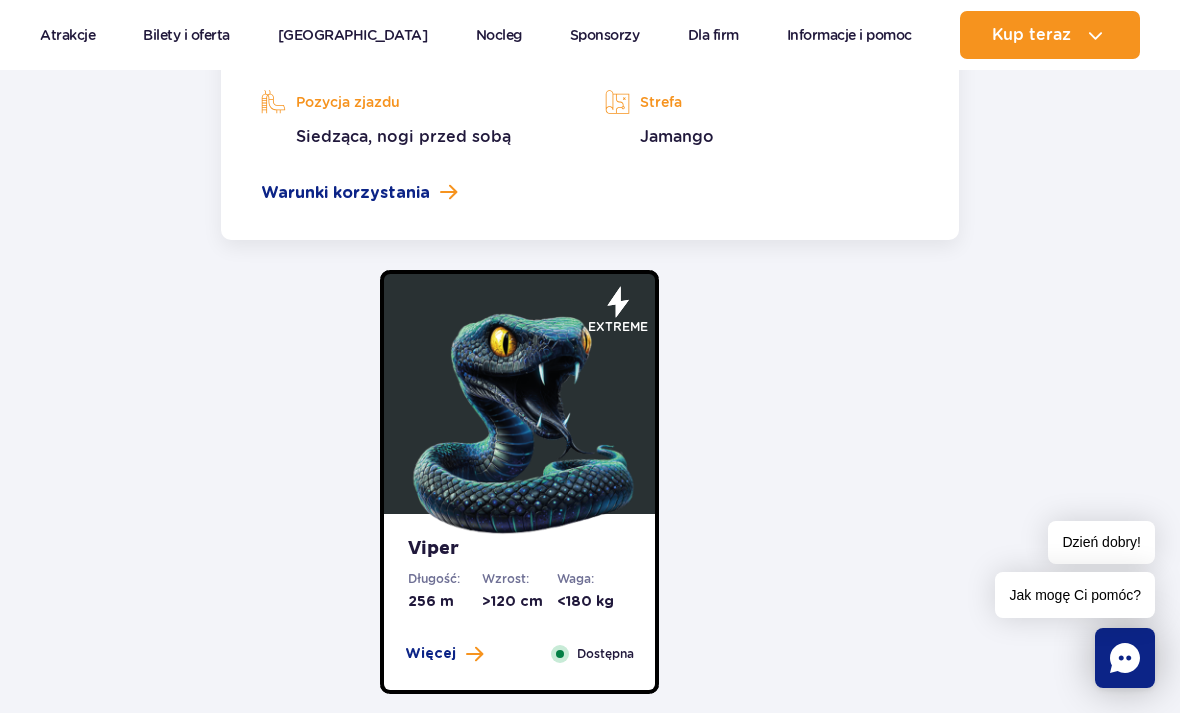 scroll, scrollTop: 2335, scrollLeft: 0, axis: vertical 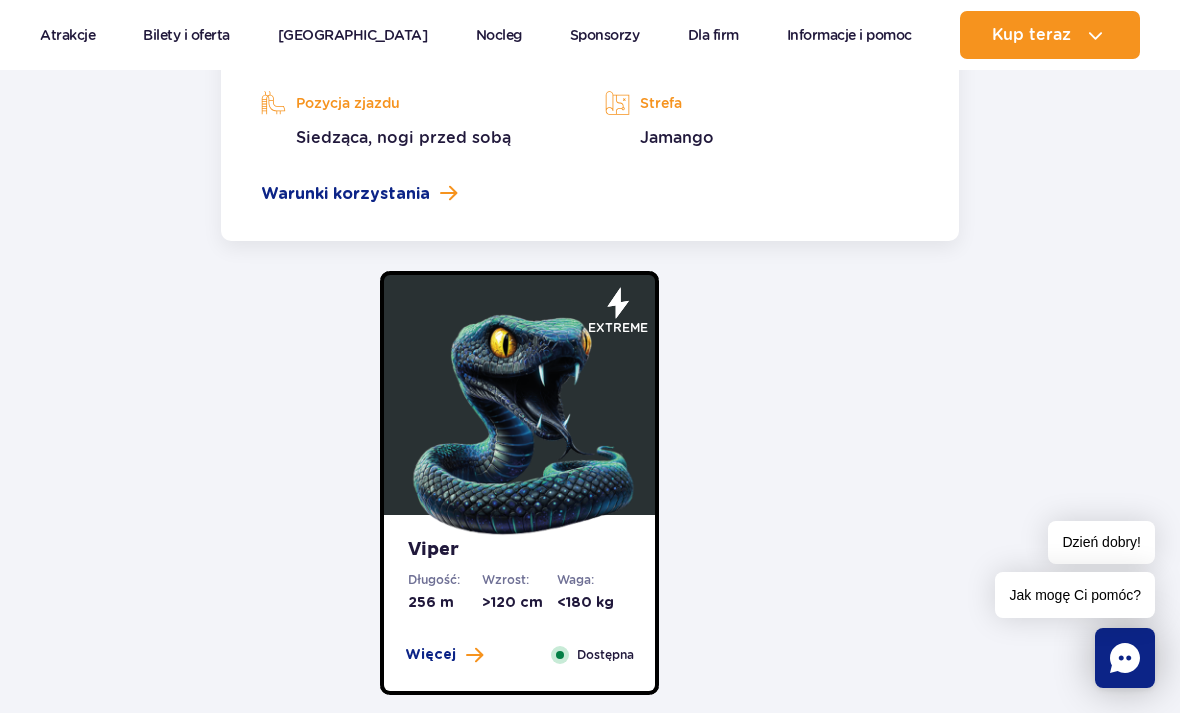 click on "Więcej" at bounding box center [430, 655] 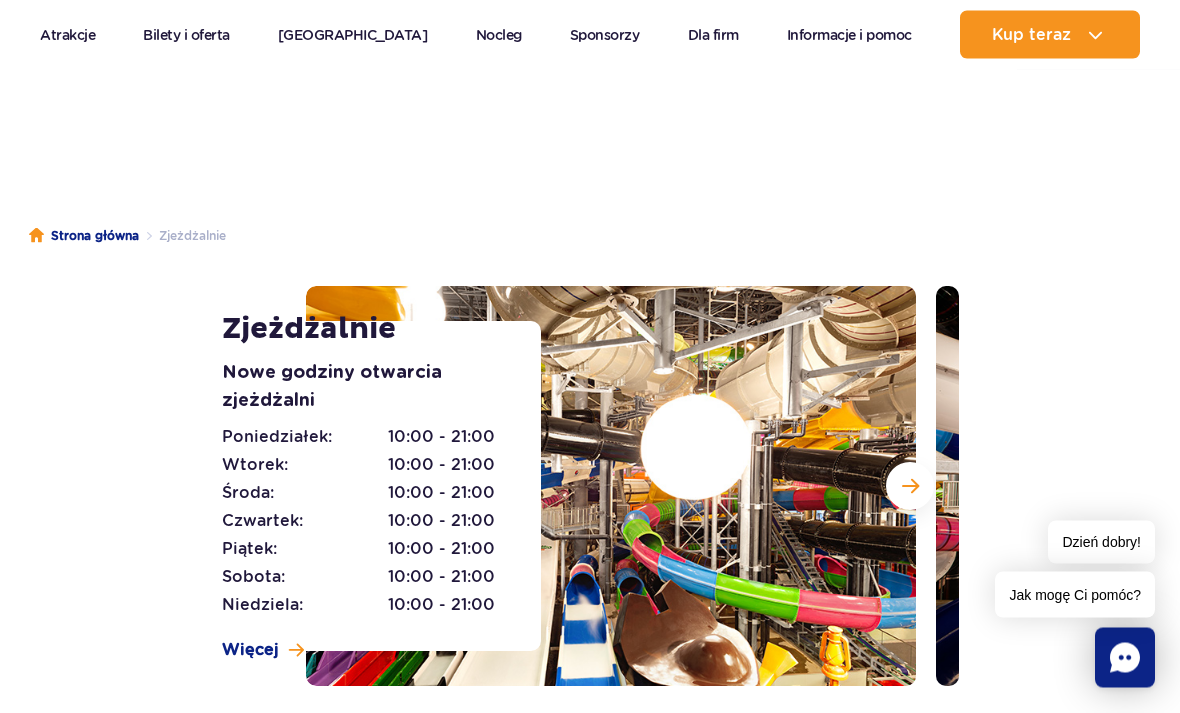 scroll, scrollTop: 0, scrollLeft: 0, axis: both 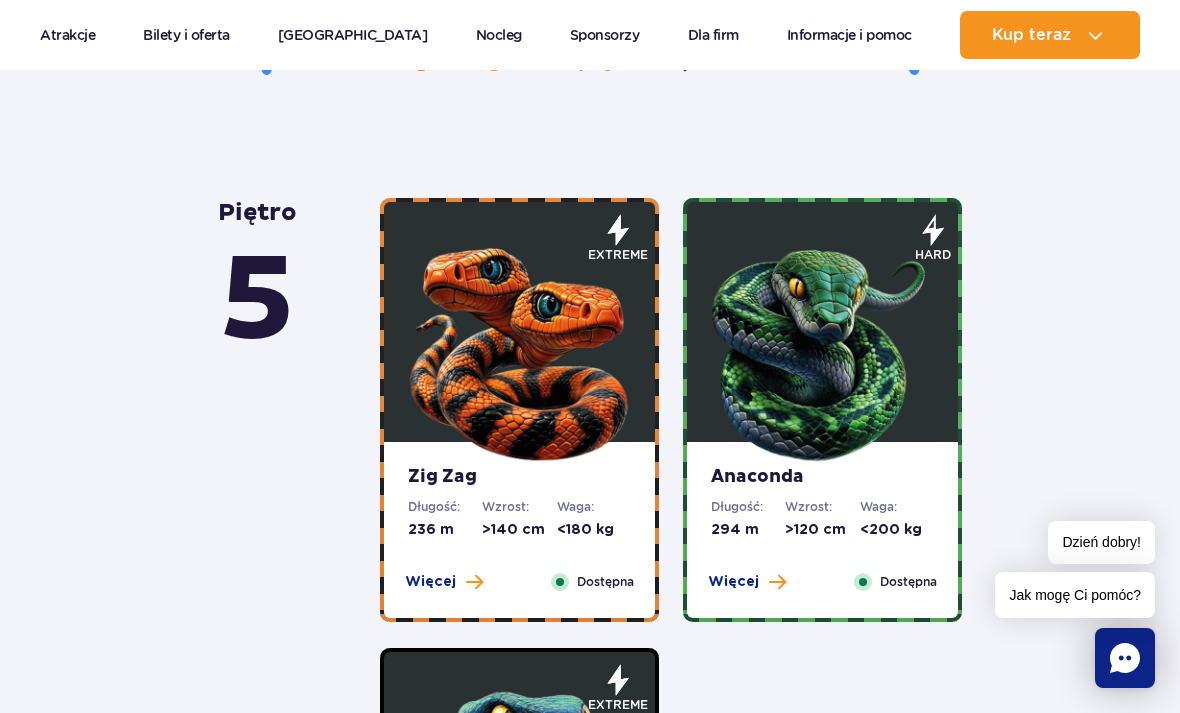 click at bounding box center (520, 347) 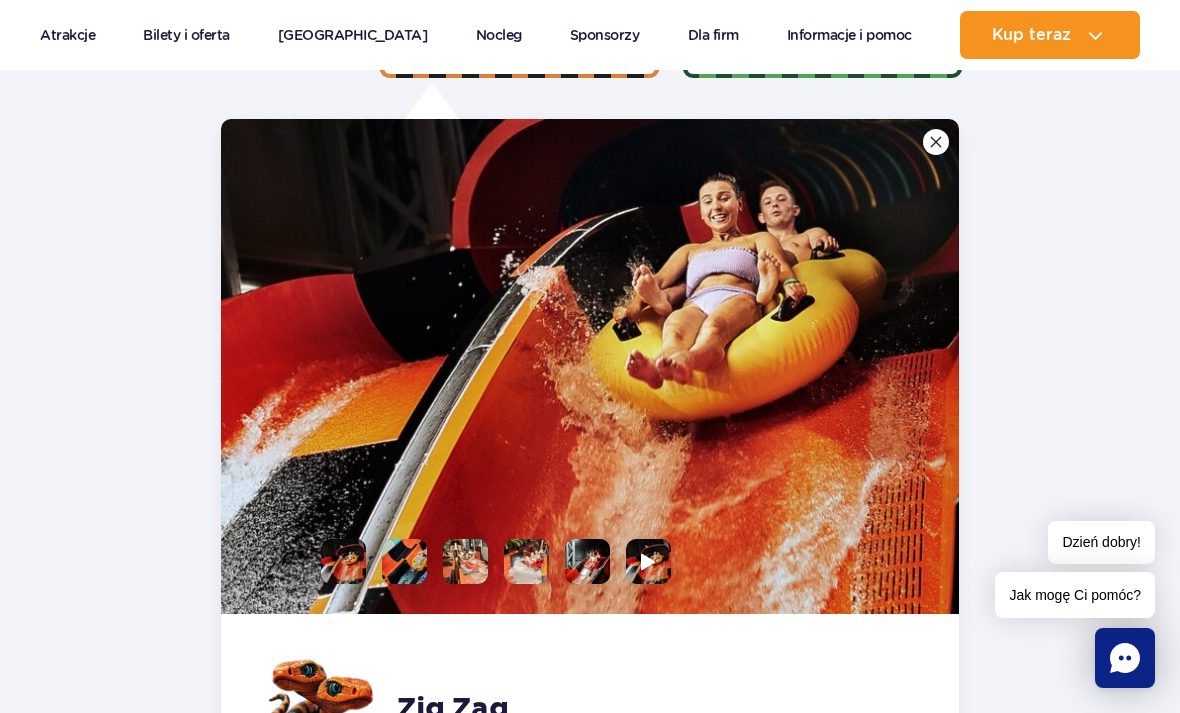 scroll, scrollTop: 1391, scrollLeft: 0, axis: vertical 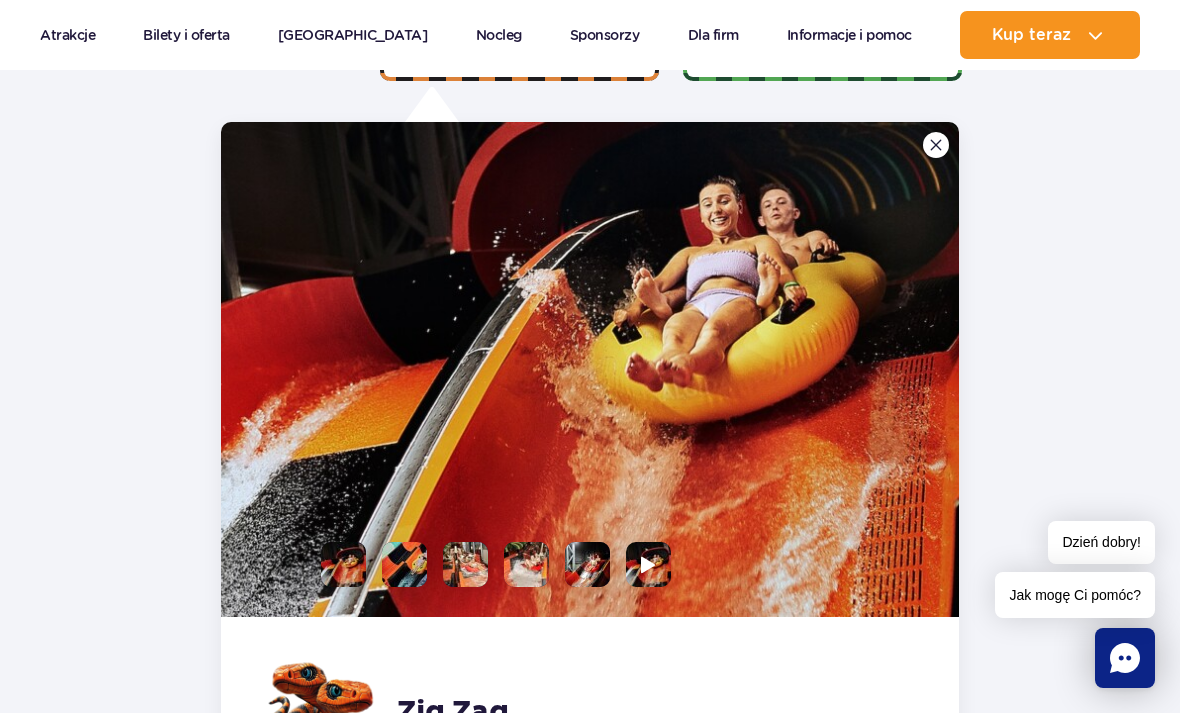 click at bounding box center (404, 564) 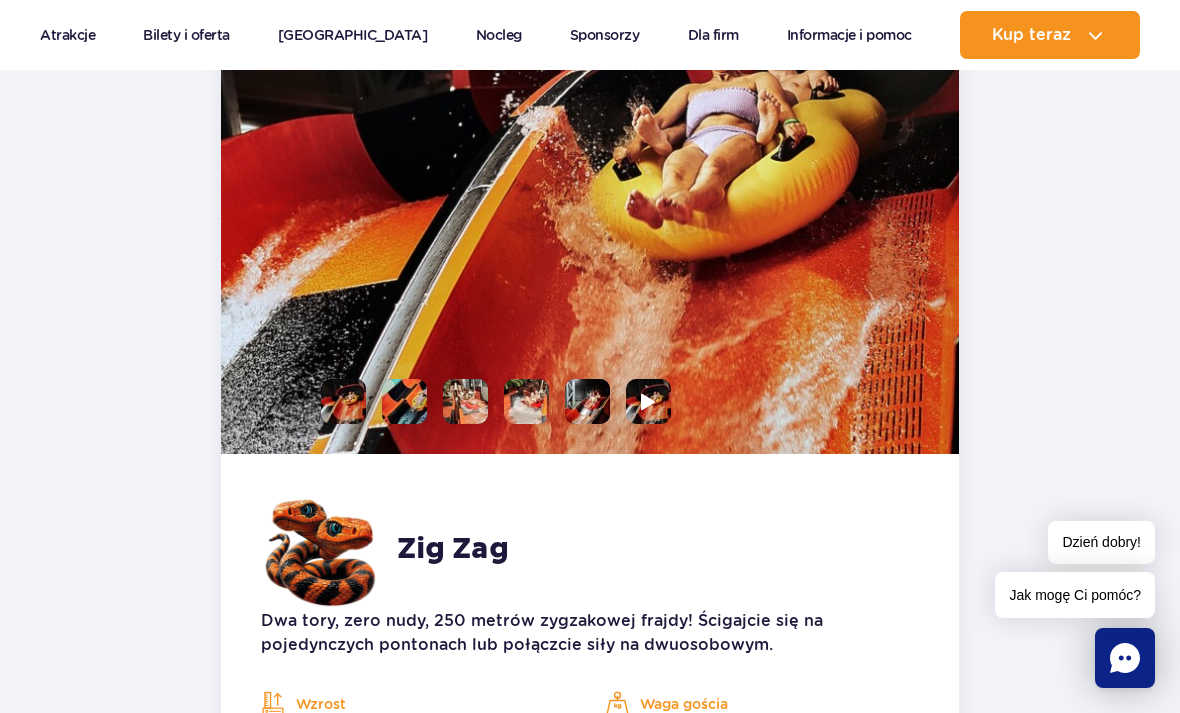 scroll, scrollTop: 1551, scrollLeft: 0, axis: vertical 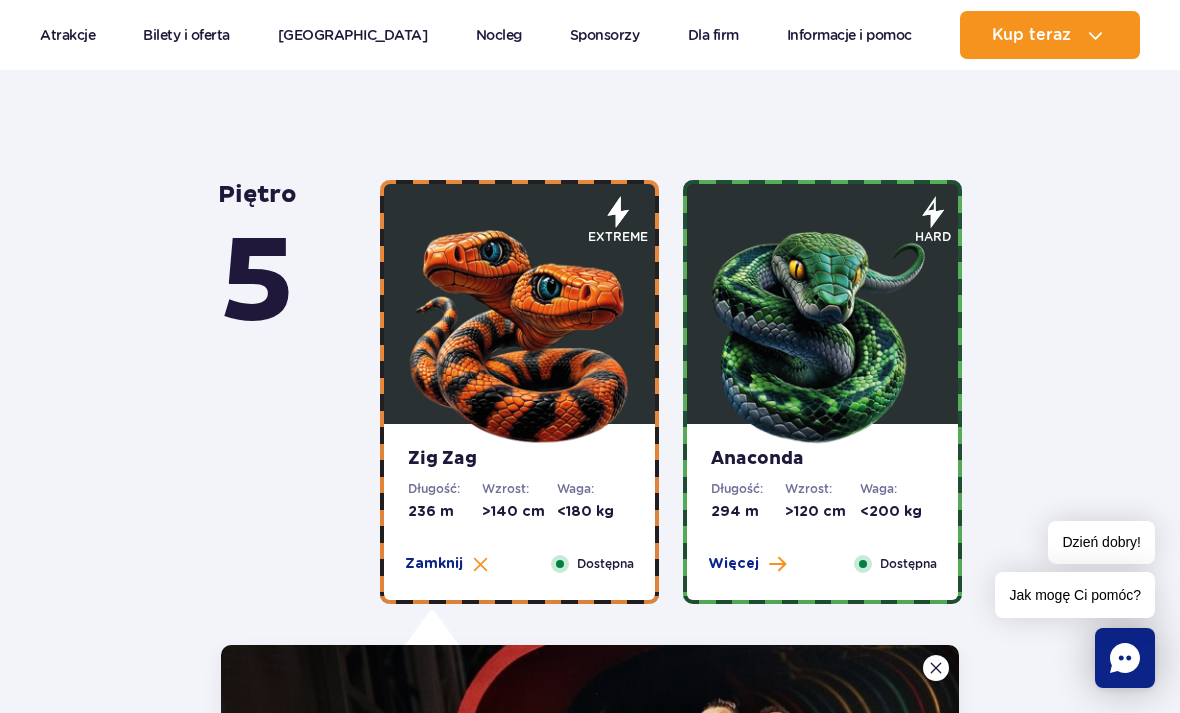 click at bounding box center (823, 329) 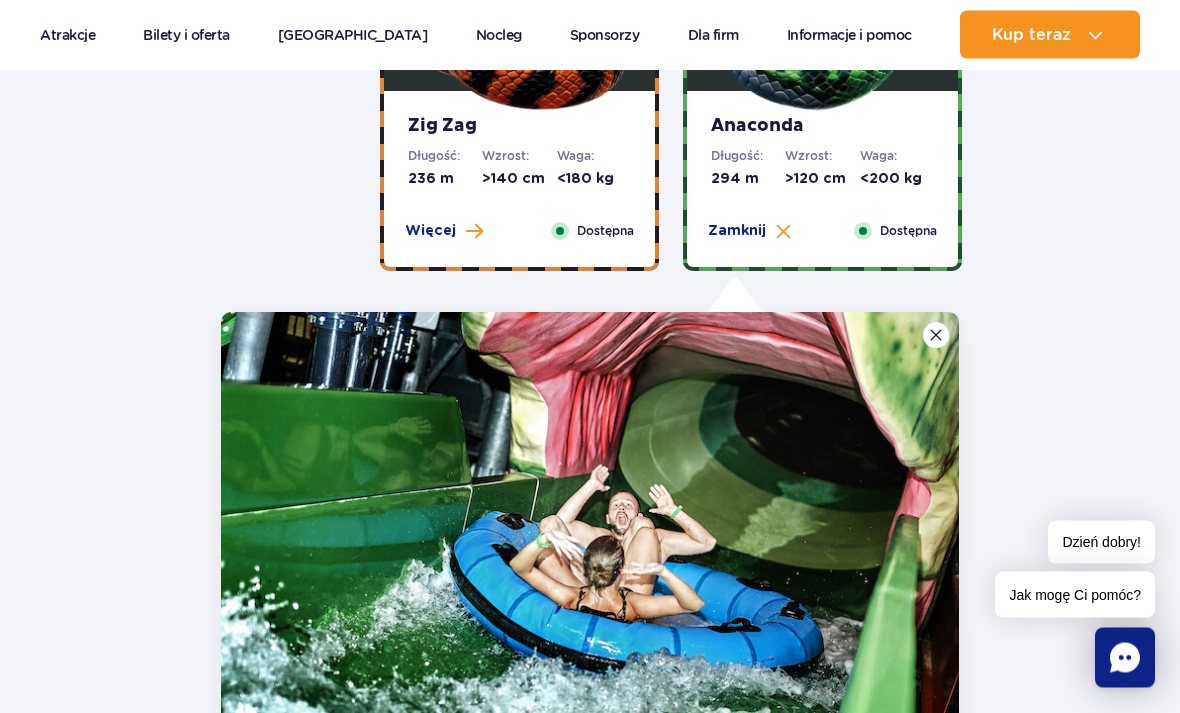 scroll, scrollTop: 965, scrollLeft: 0, axis: vertical 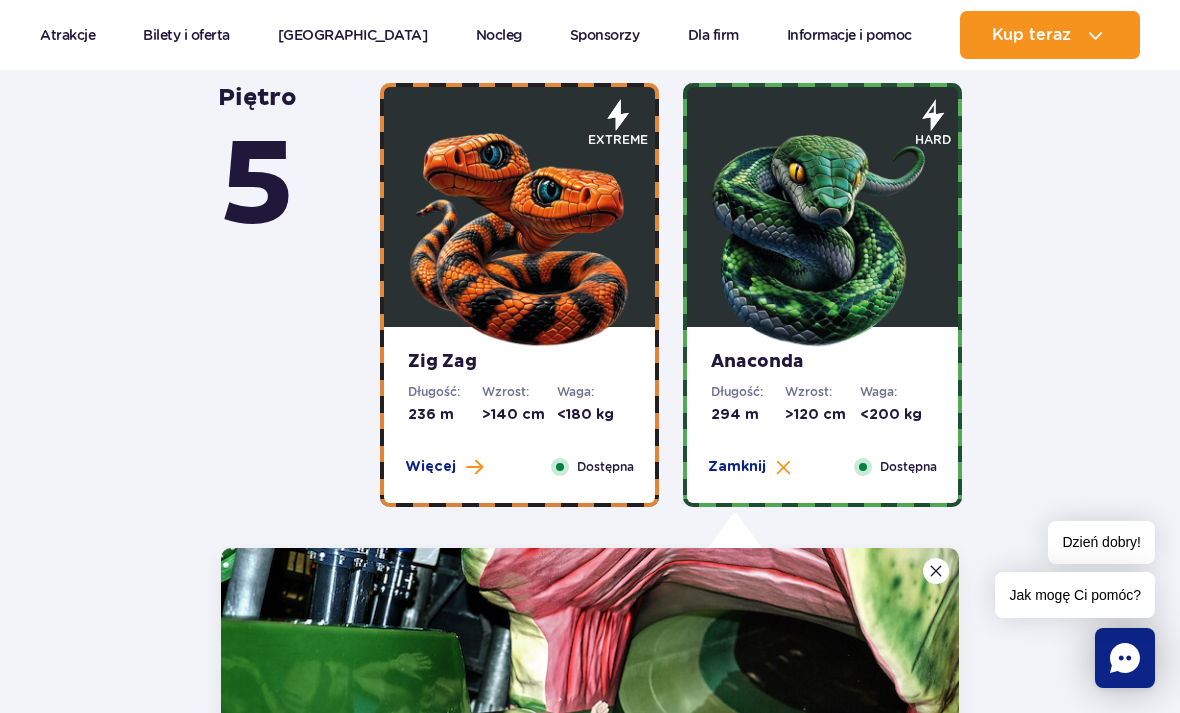 click on "Zig Zag
Długość:
236 m
Wzrost:
>140 cm
Waga:
<180 kg
Więcej
Zamknij
Dostępna" at bounding box center [519, 415] 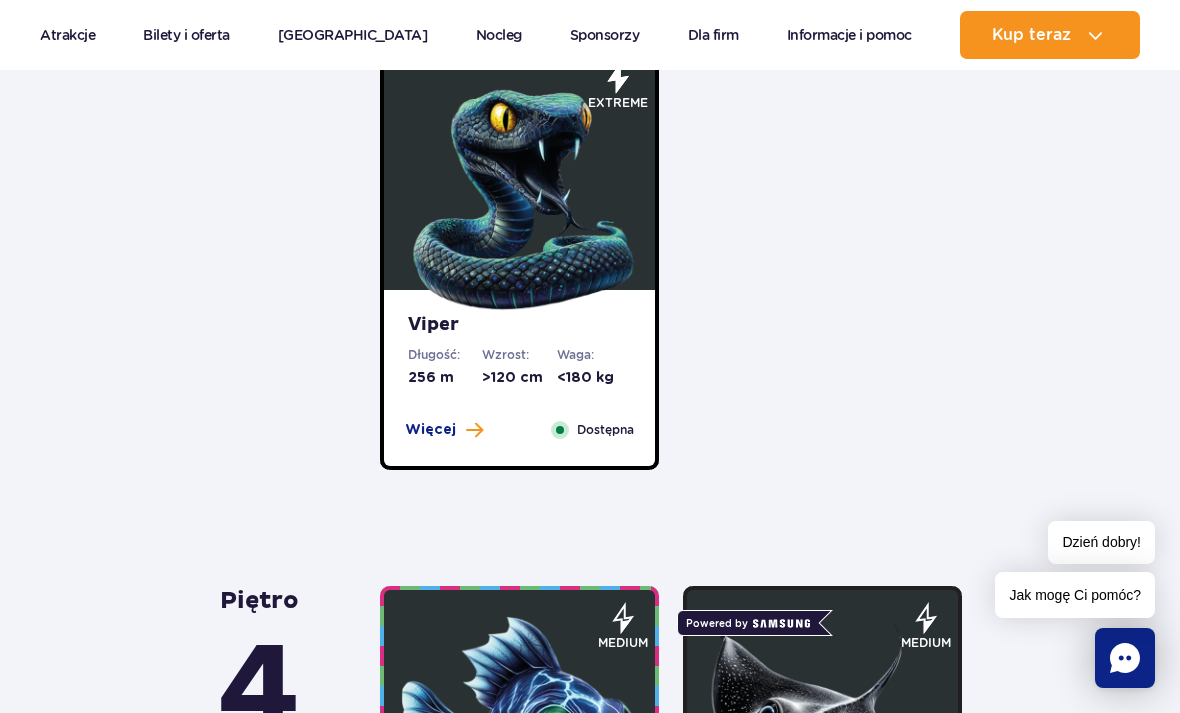 click at bounding box center (520, 195) 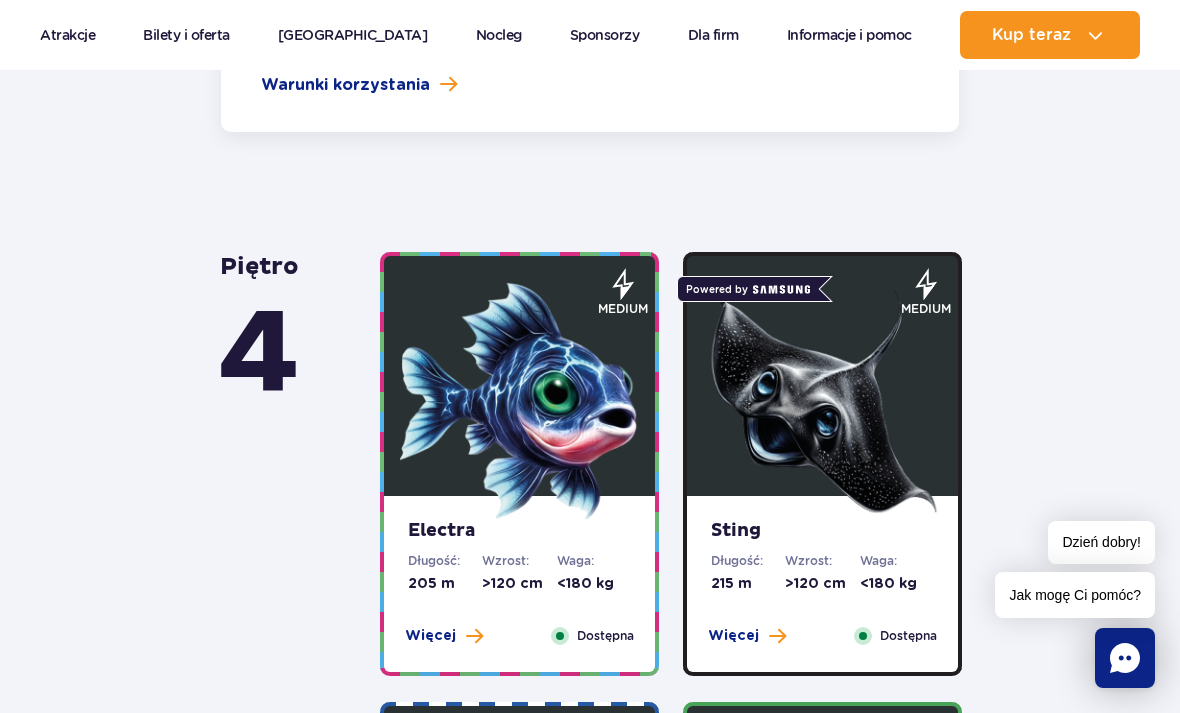 scroll, scrollTop: 2912, scrollLeft: 0, axis: vertical 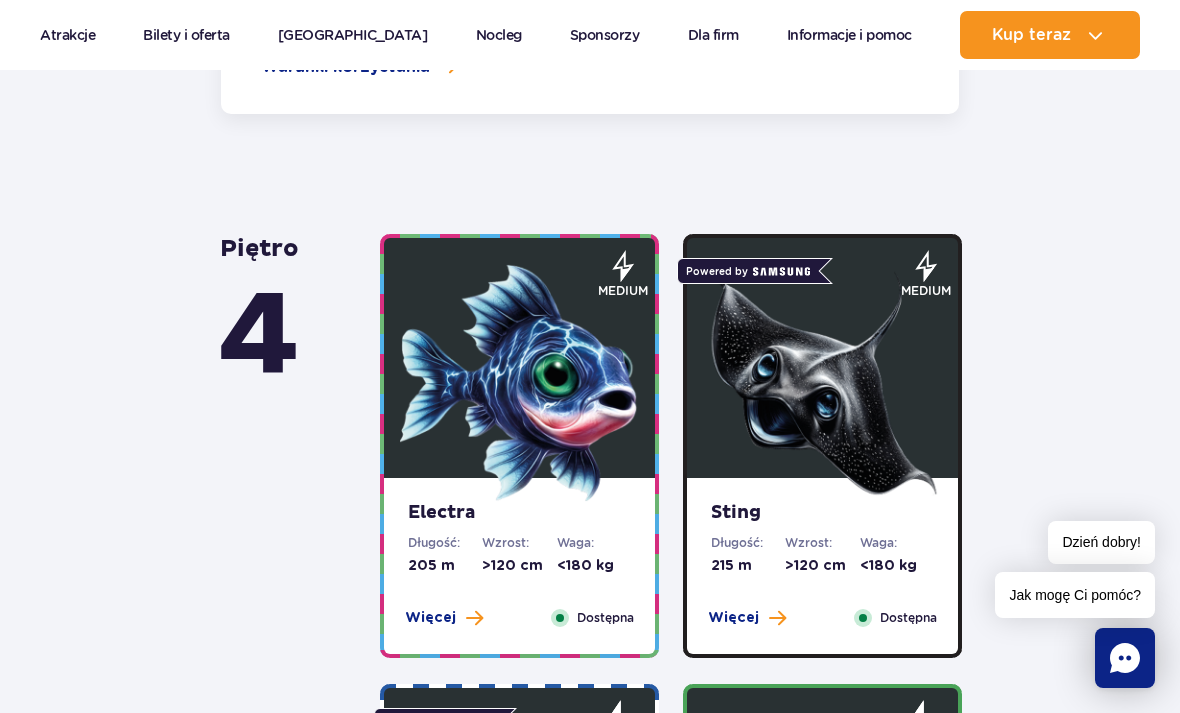 click at bounding box center [520, 383] 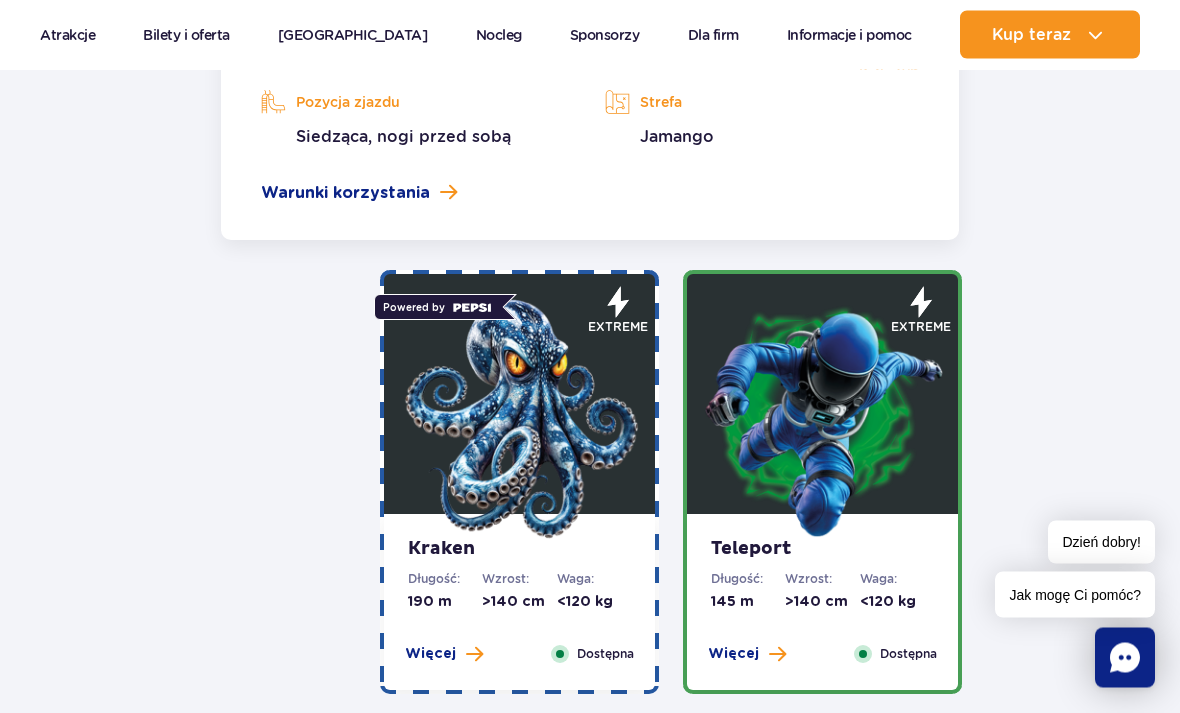 scroll, scrollTop: 3327, scrollLeft: 0, axis: vertical 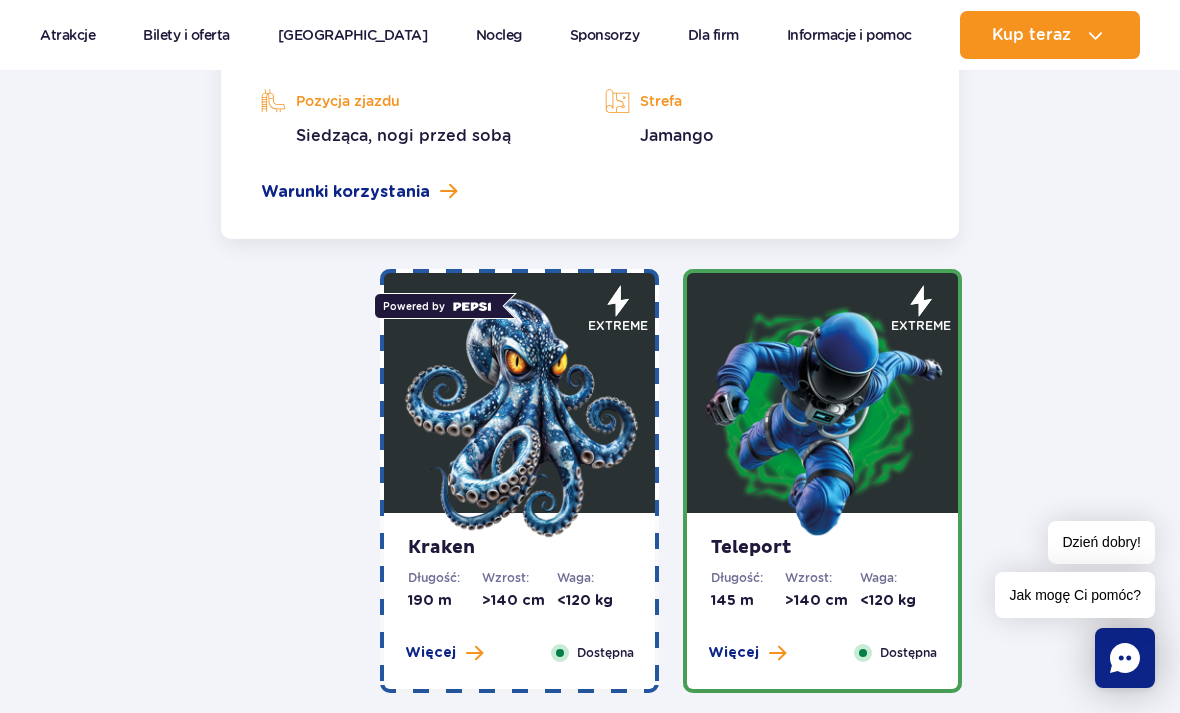 click at bounding box center (520, 418) 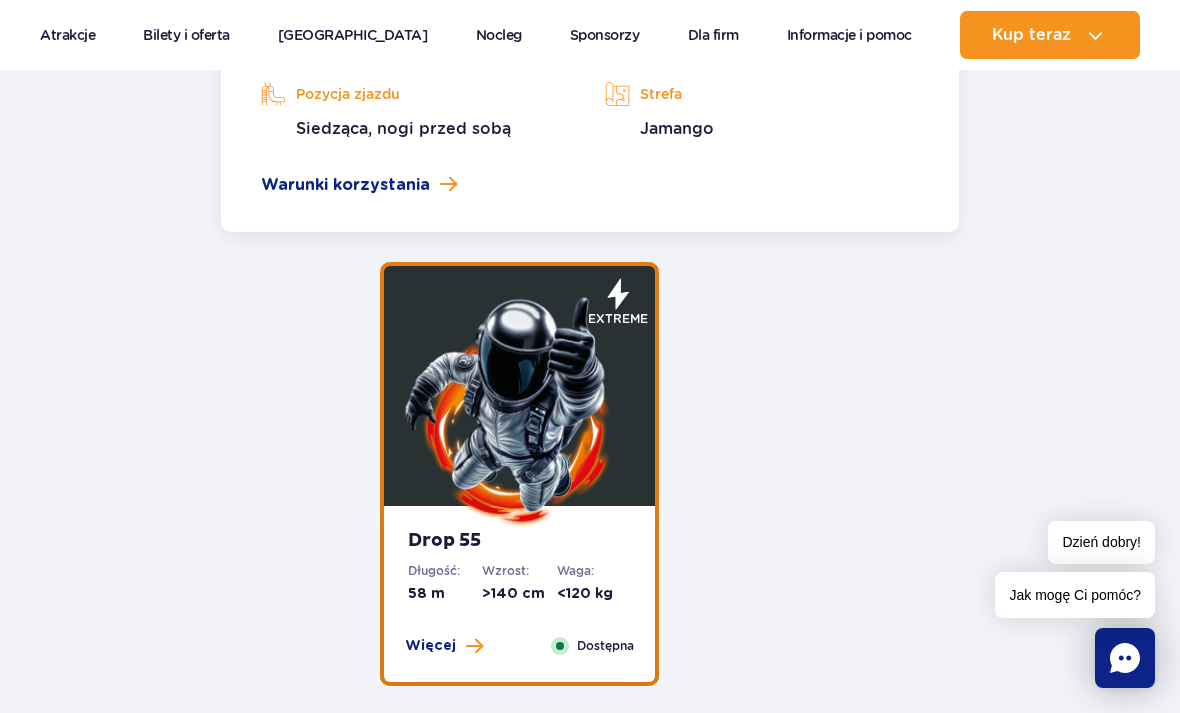 click at bounding box center [520, 411] 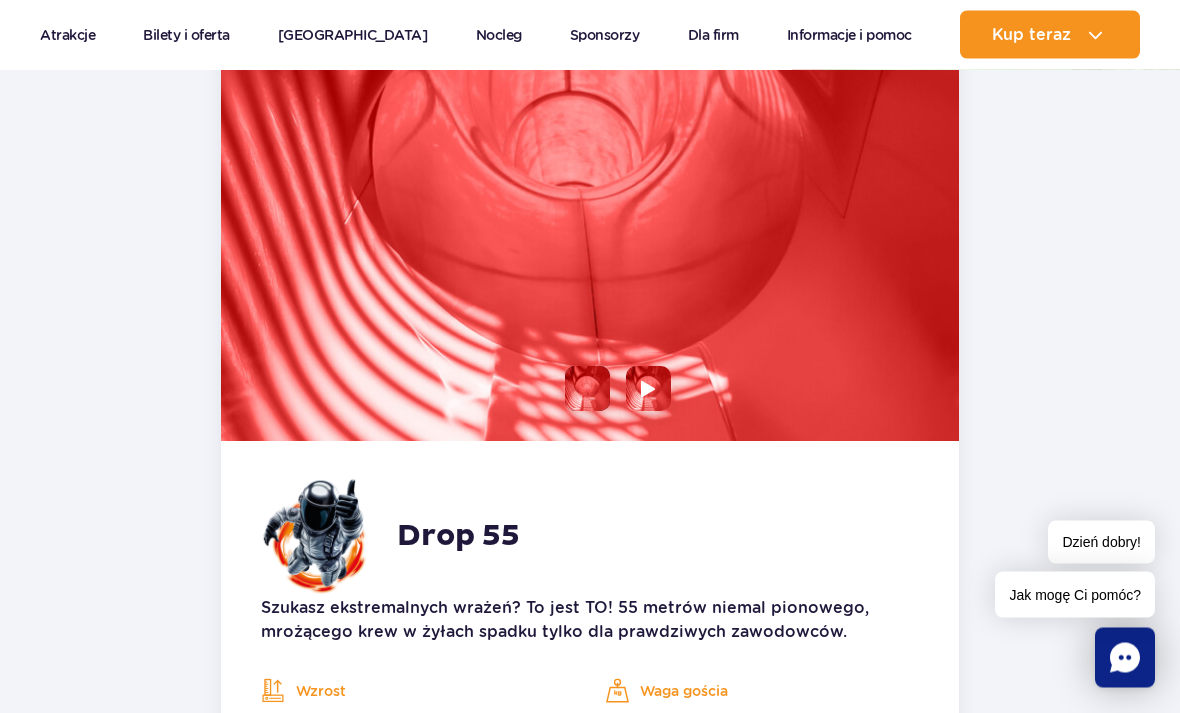 click at bounding box center [648, 389] 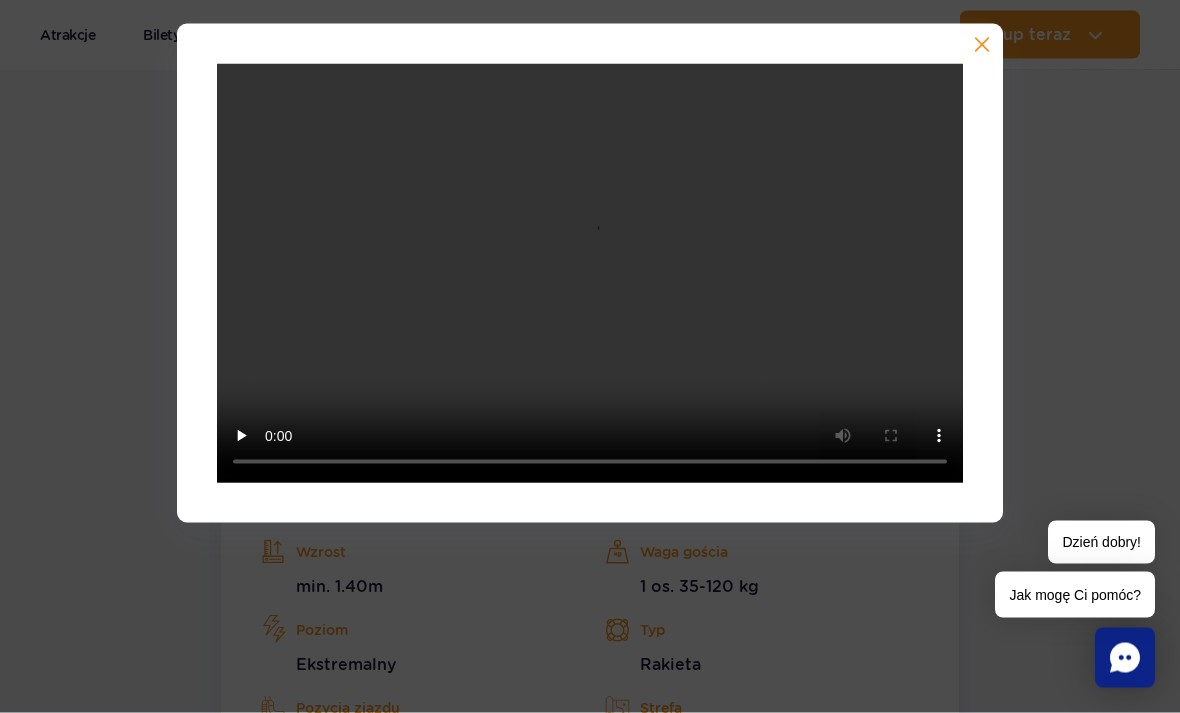 scroll, scrollTop: 3610, scrollLeft: 0, axis: vertical 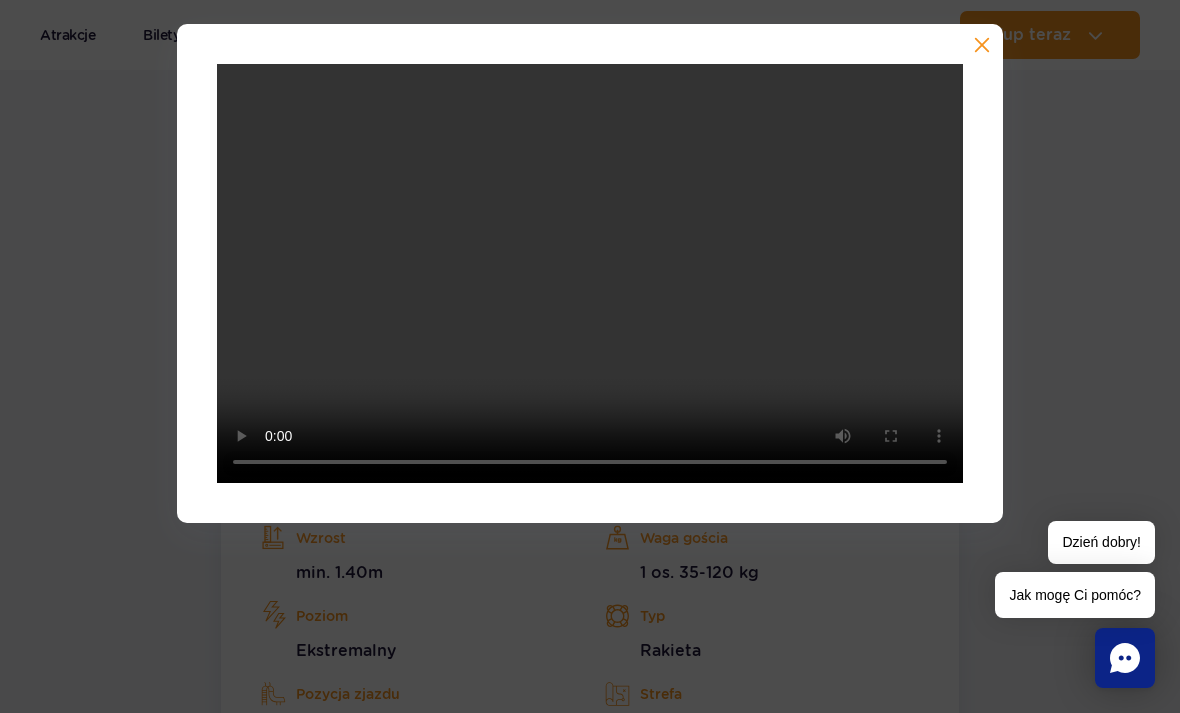 click at bounding box center [980, 47] 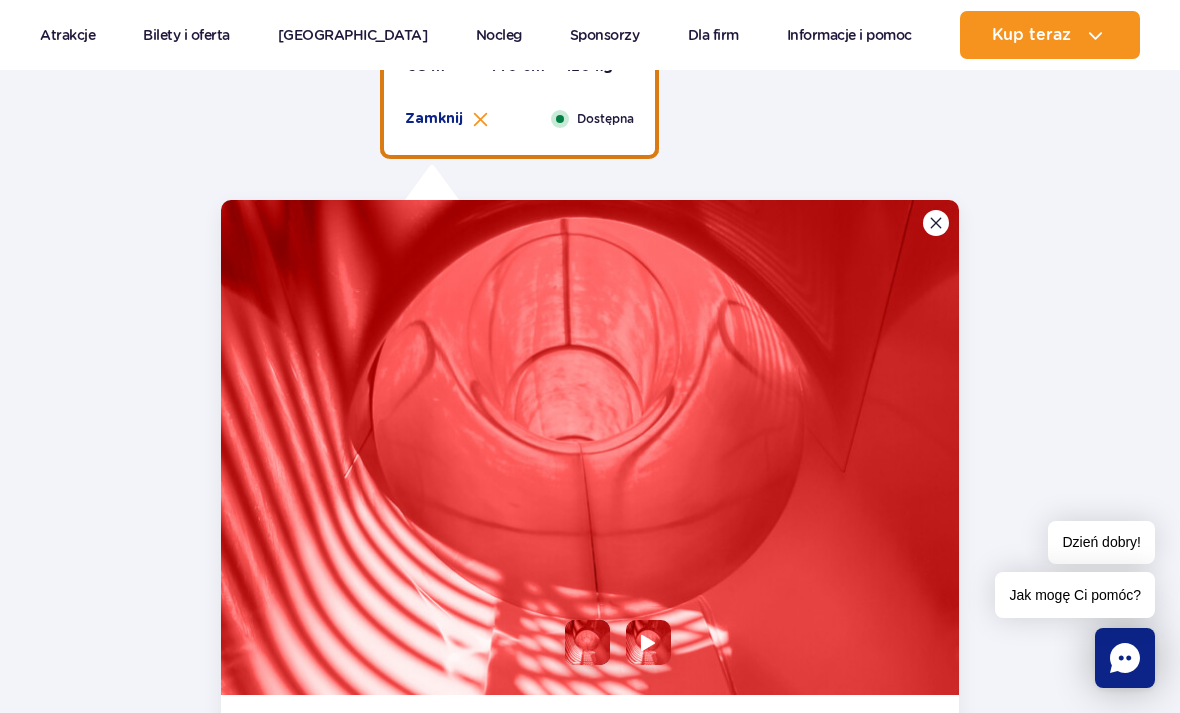 scroll, scrollTop: 3103, scrollLeft: 0, axis: vertical 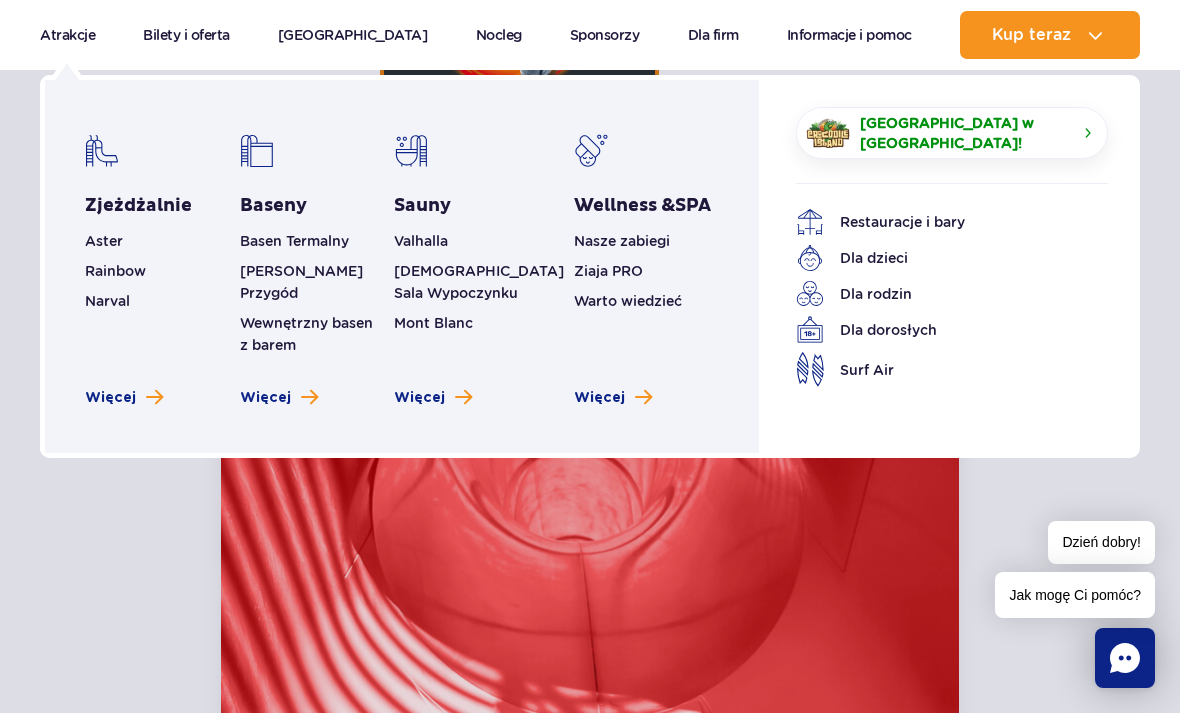 click on "Aster" at bounding box center [157, 241] 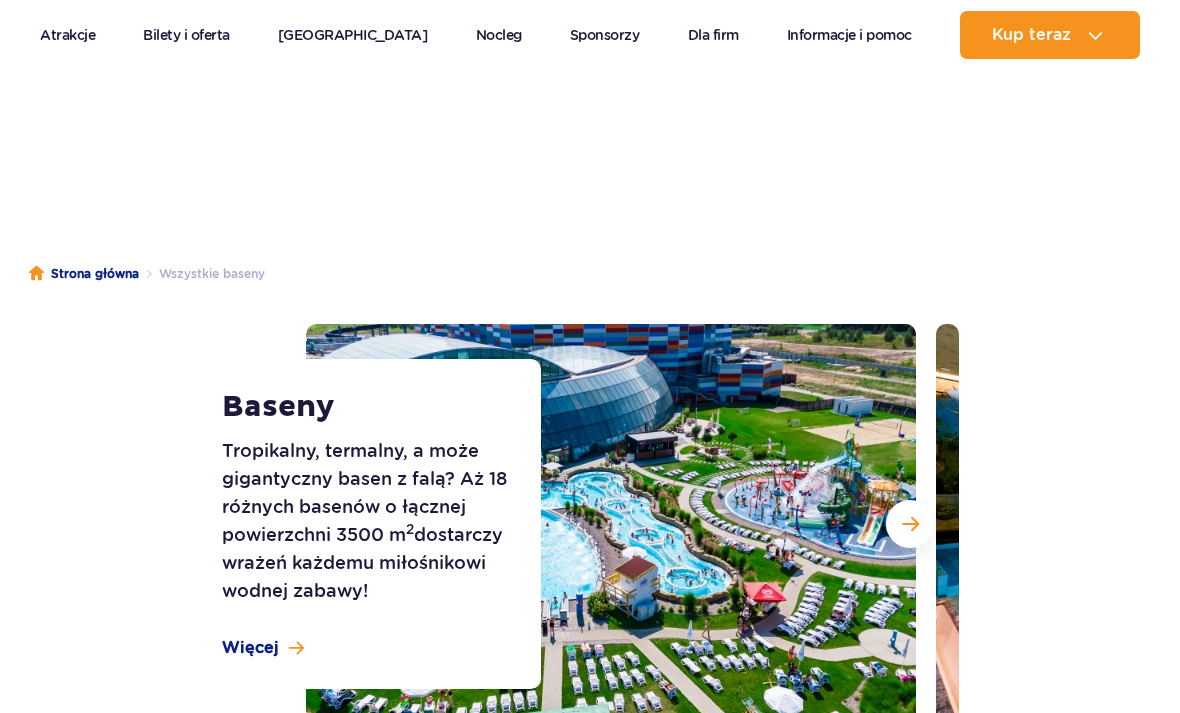 scroll, scrollTop: 2389, scrollLeft: 0, axis: vertical 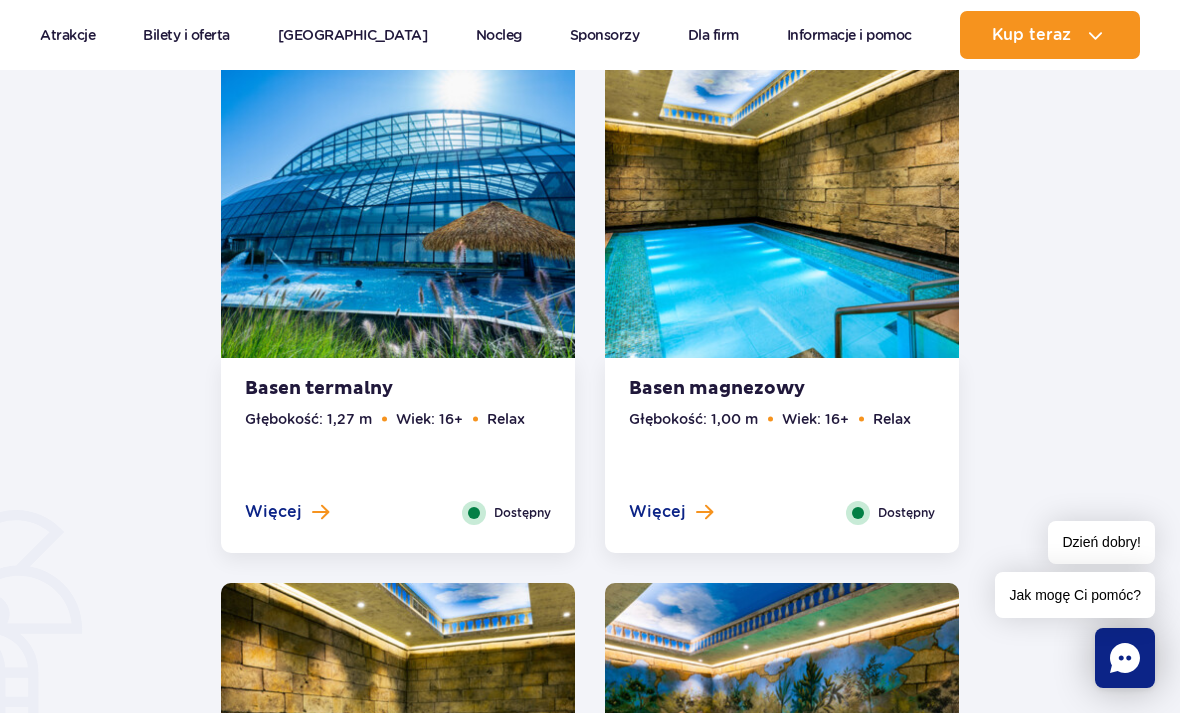 click at bounding box center (782, 213) 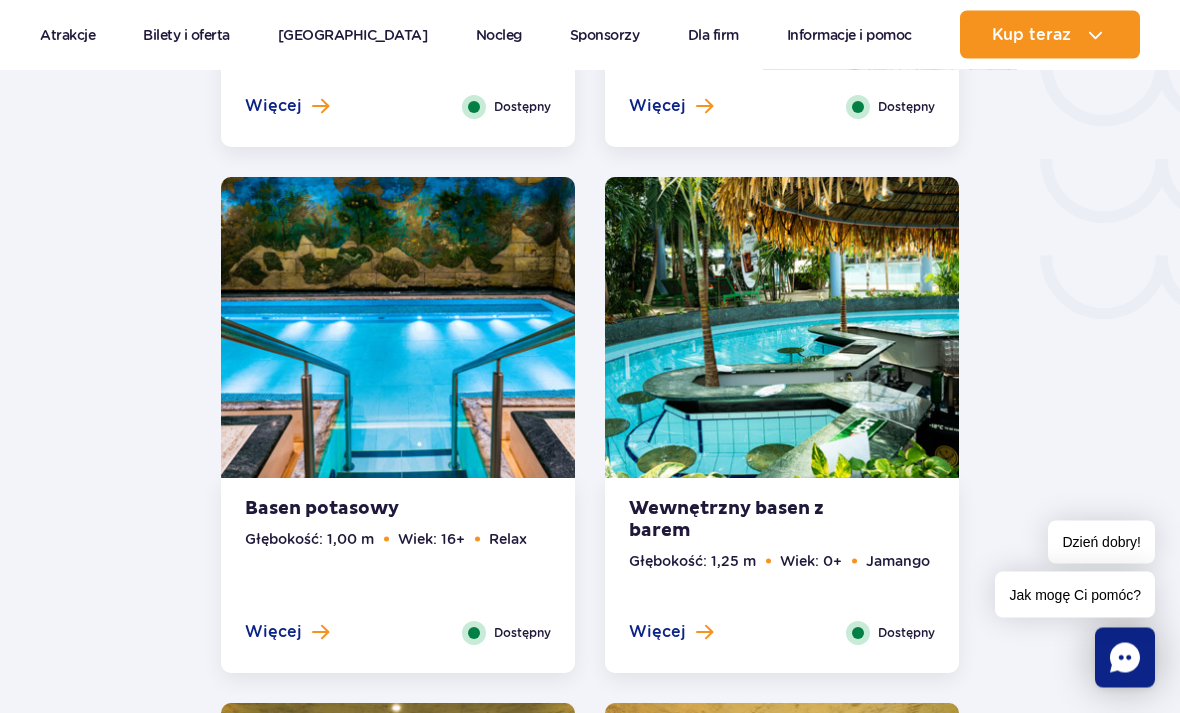 scroll, scrollTop: 3273, scrollLeft: 0, axis: vertical 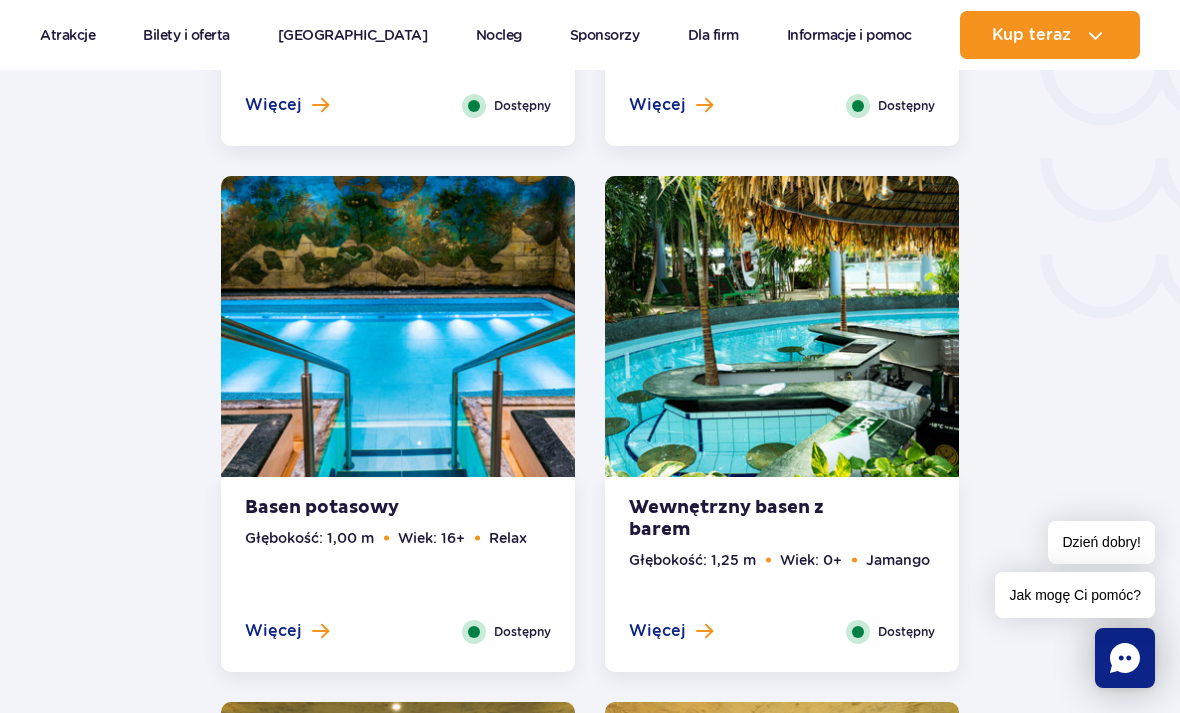 click at bounding box center [398, 332] 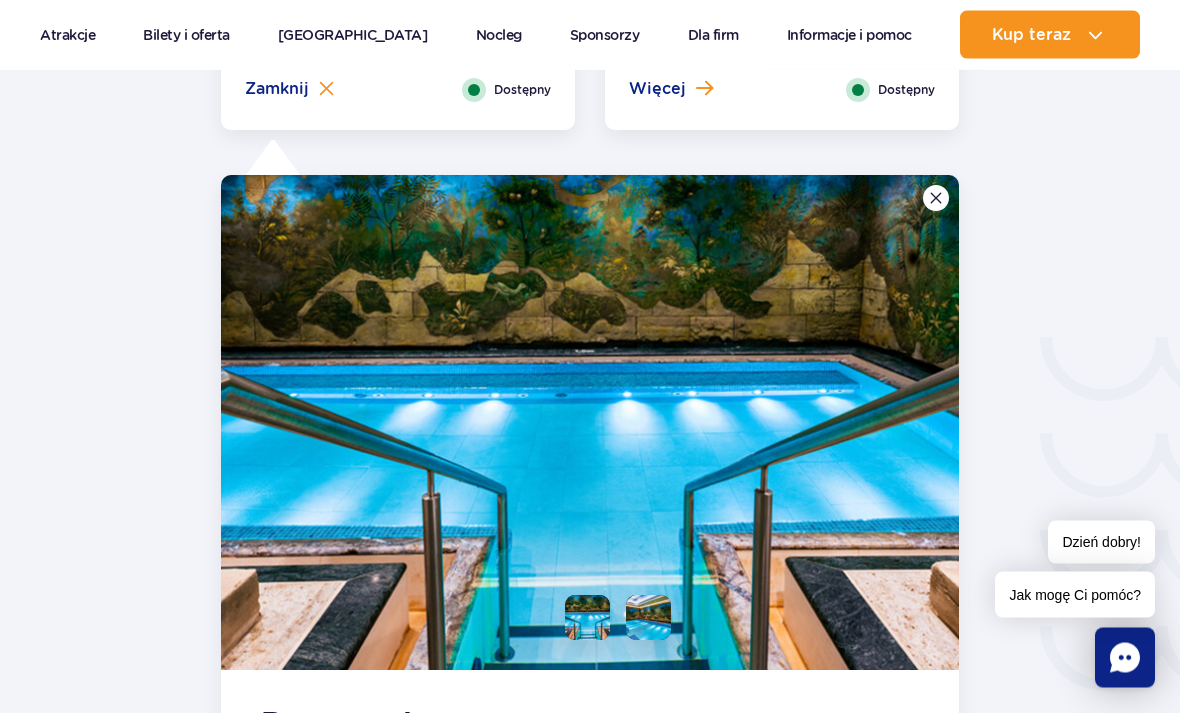 scroll, scrollTop: 2901, scrollLeft: 0, axis: vertical 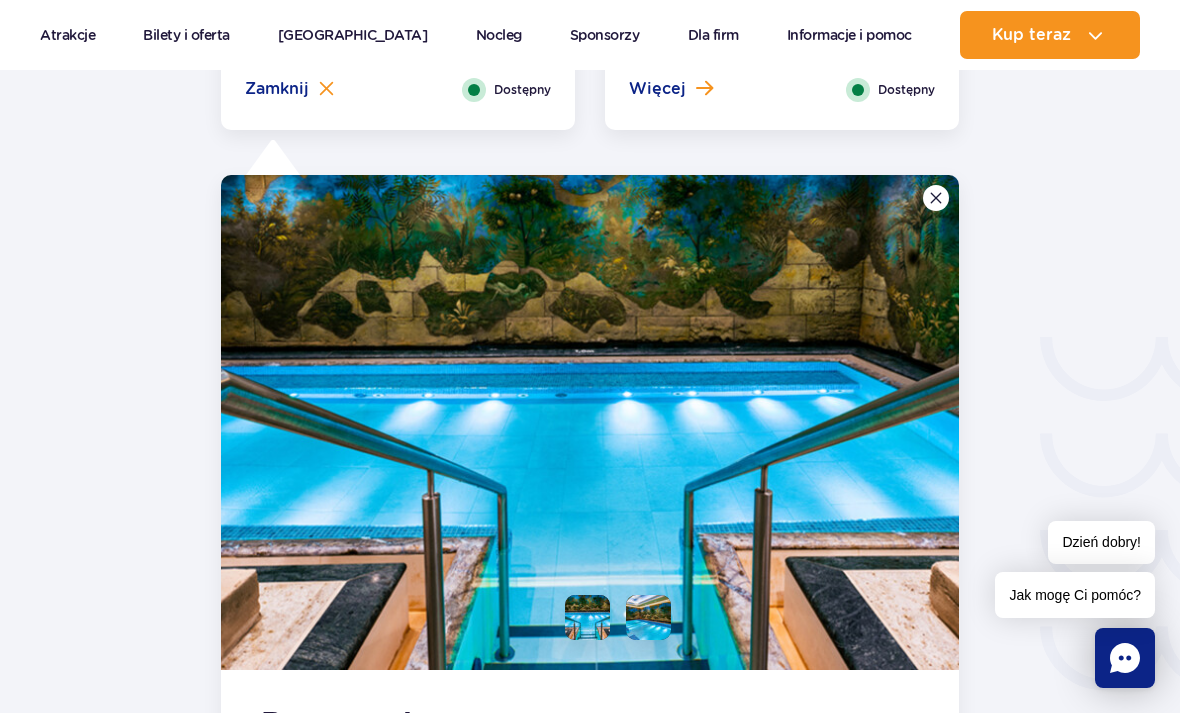 click on "Aktualny ruch w parku
Atrakcje
Zjeżdżalnie
Aster
Rainbow
Narval
Więcej
Baseny
Basen Termalny
Mamba Rzeka Przygód
Wewnętrzny basen z barem
Więcej SPA" at bounding box center [590, 35] 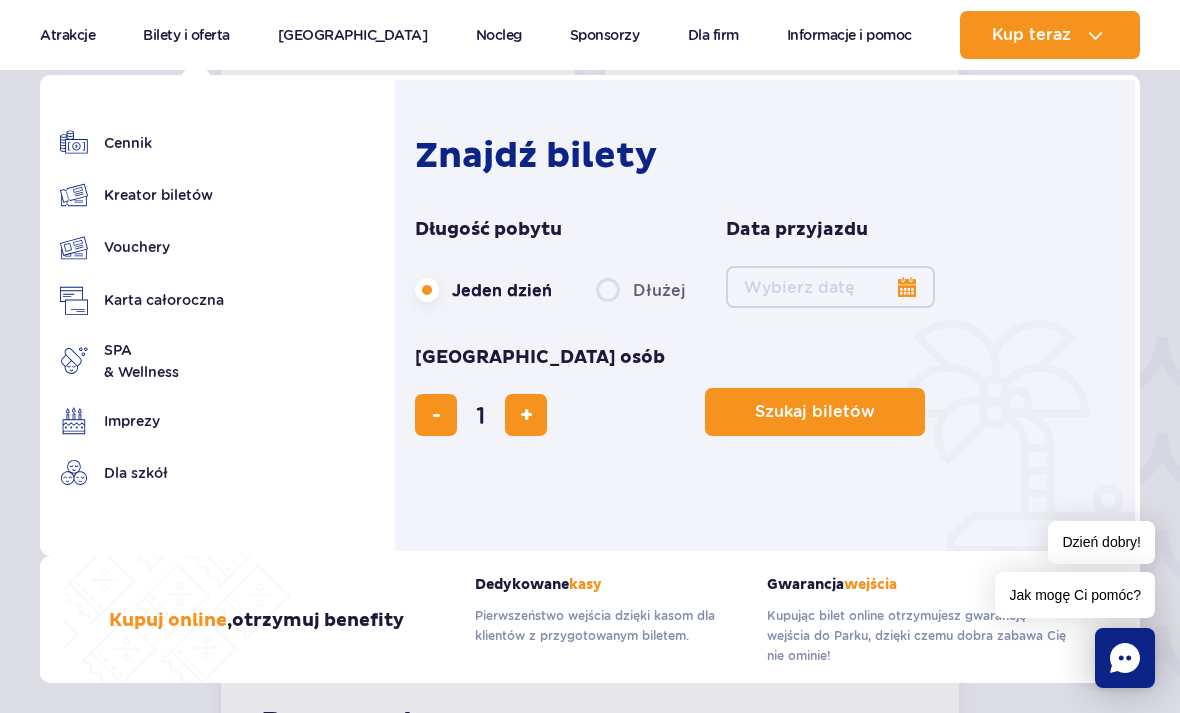 click on "Cennik
Kreator biletów
Vouchery
Karta całoroczna" at bounding box center [142, 320] 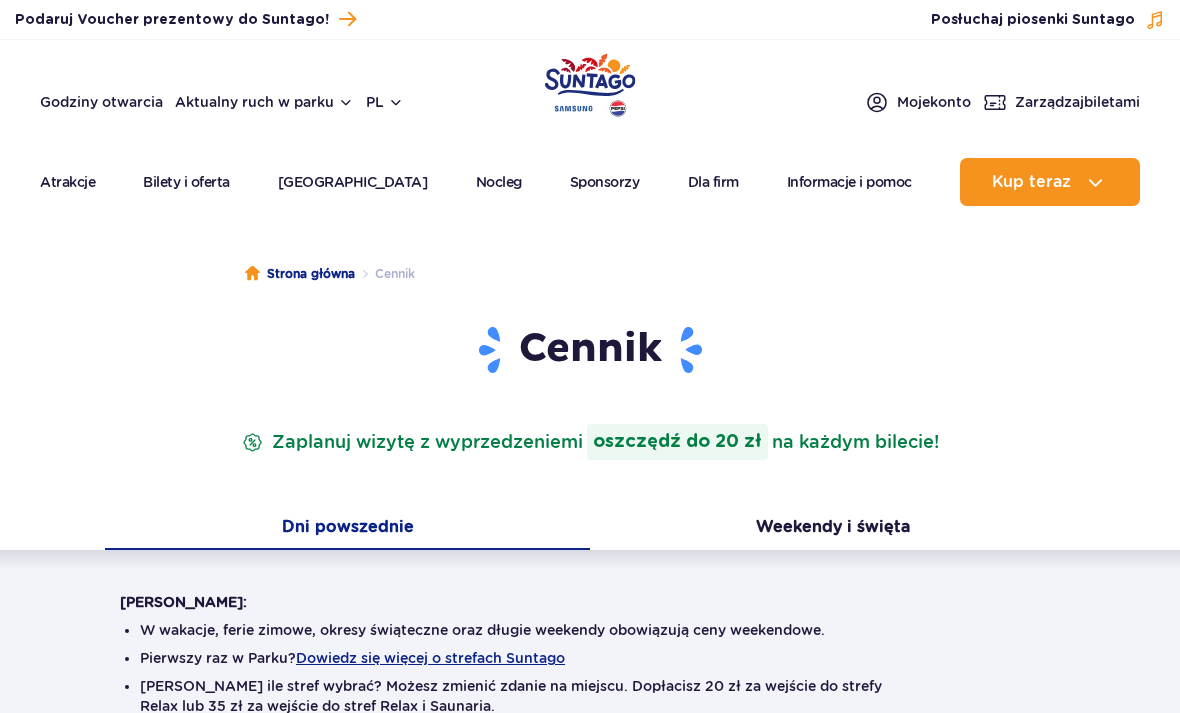 scroll, scrollTop: 0, scrollLeft: 0, axis: both 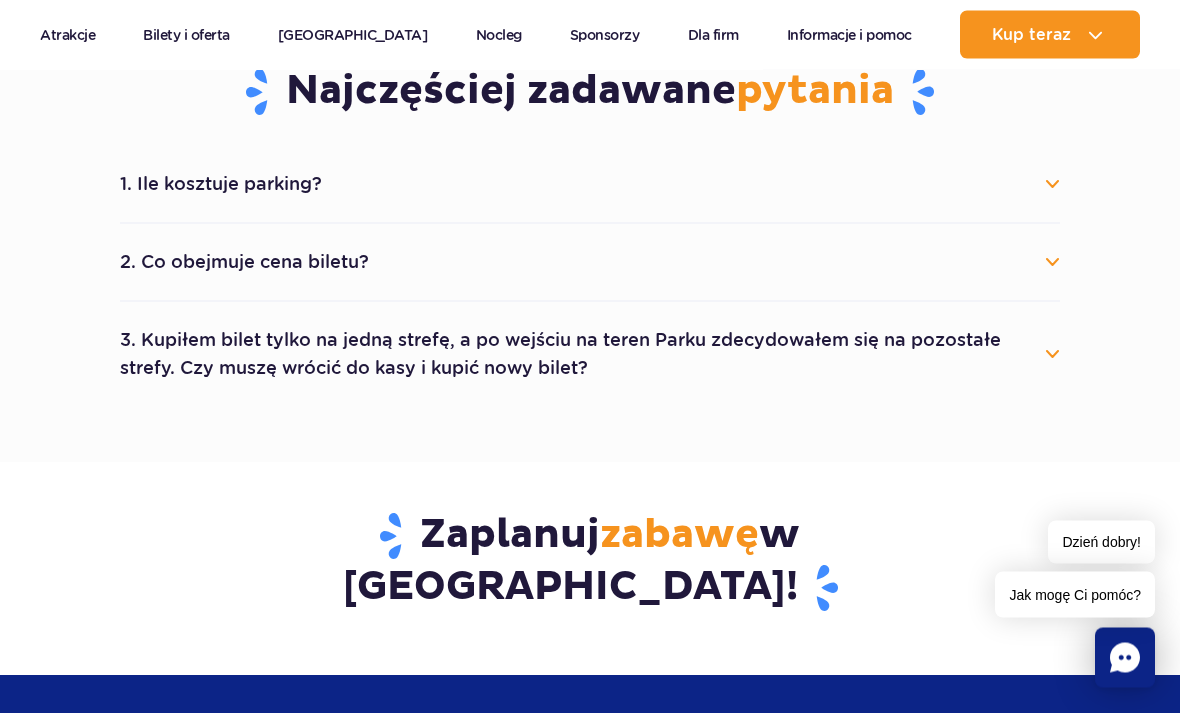 click on "3. Kupiłem bilet tylko na jedną strefę, a po wejściu na teren Parku zdecydowałem się na pozostałe strefy. Czy muszę wrócić do kasy i kupić nowy bilet?" at bounding box center [590, 355] 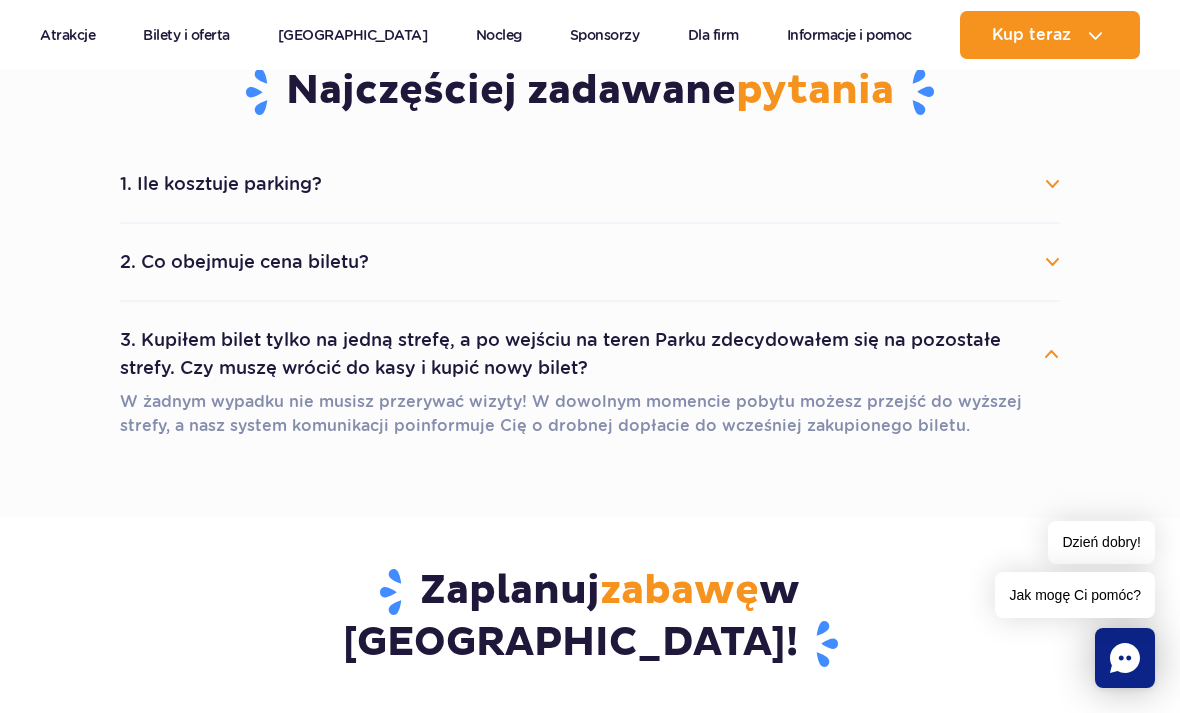 click on "3. Kupiłem bilet tylko na jedną strefę, a po wejściu na teren Parku zdecydowałem się na pozostałe strefy. Czy muszę wrócić do kasy i kupić nowy bilet?" at bounding box center (590, 354) 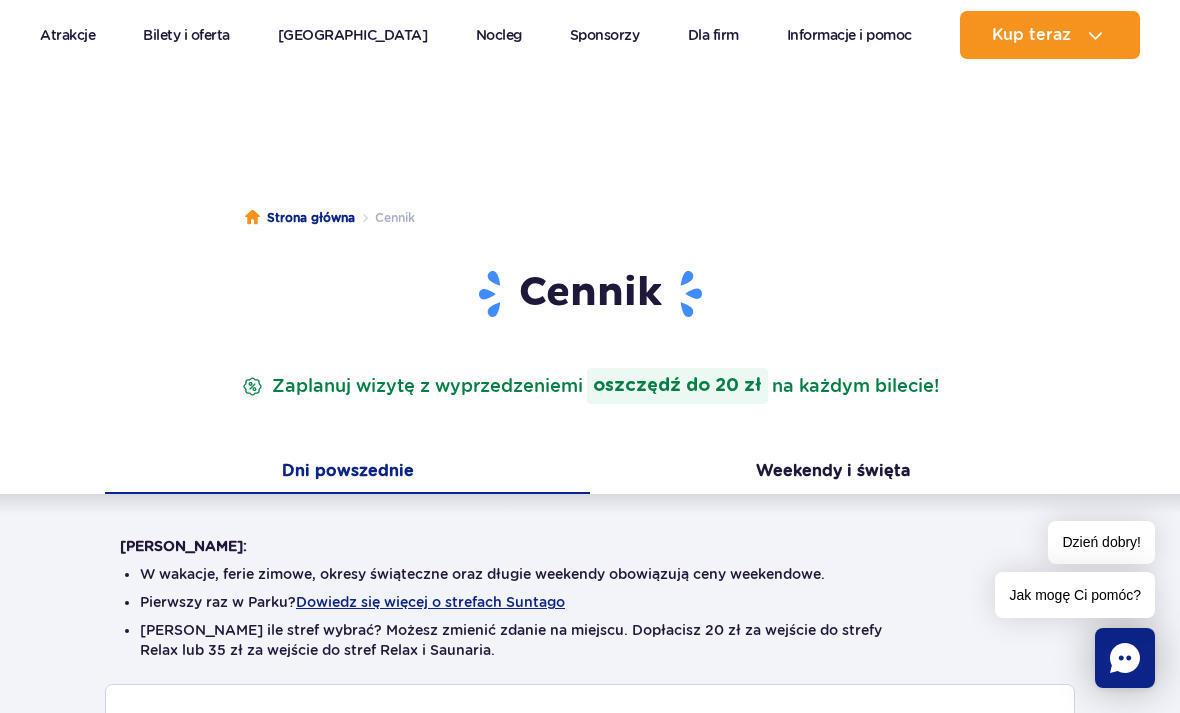scroll, scrollTop: 0, scrollLeft: 0, axis: both 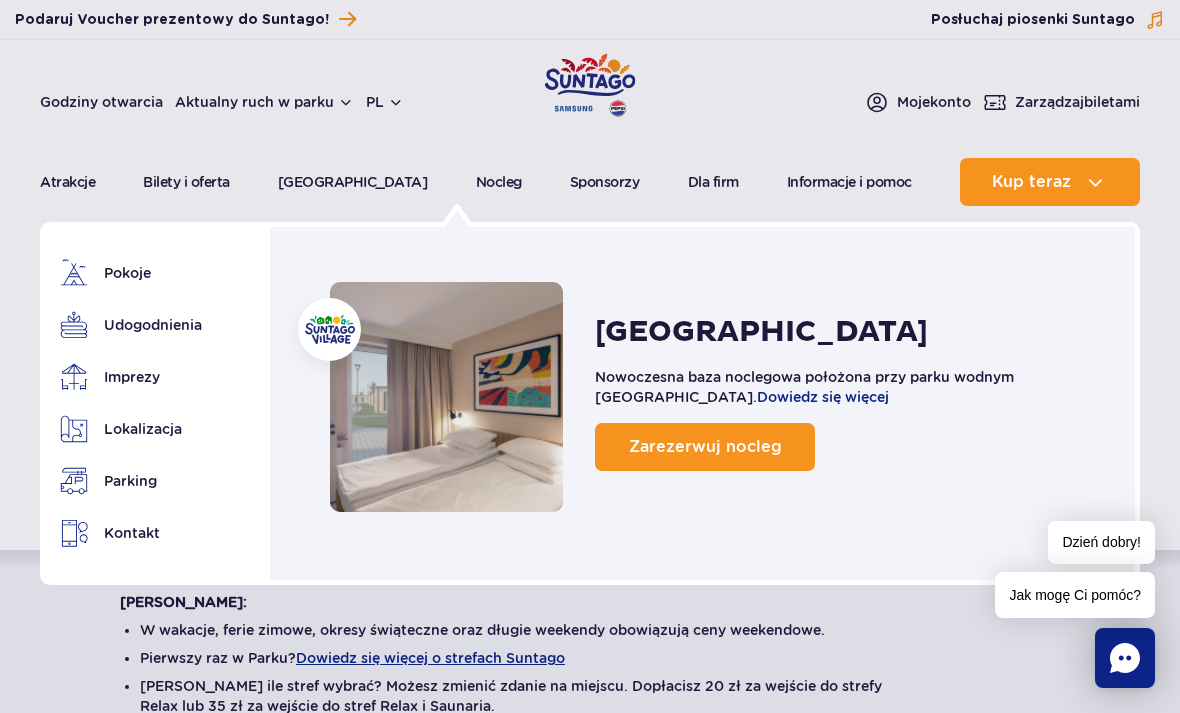 click on "Nocleg
Suntago Village
Pokoje
Udogodnienia
Imprezy" at bounding box center [152, 403] 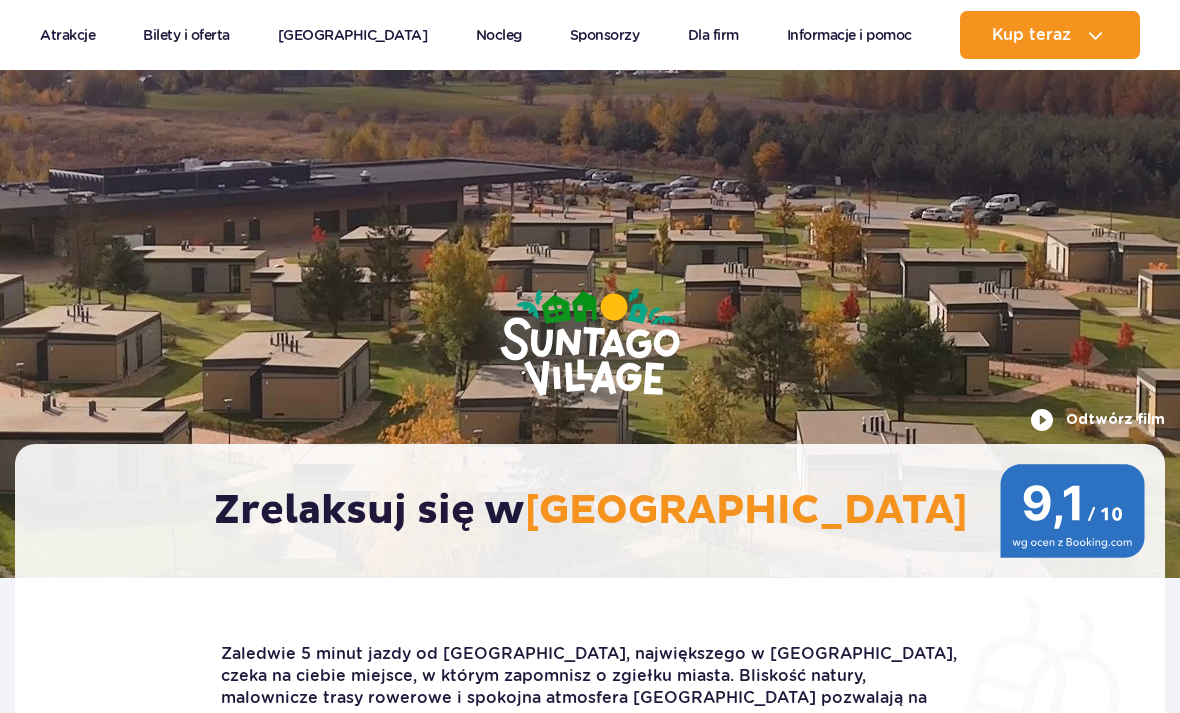 scroll, scrollTop: 1223, scrollLeft: 0, axis: vertical 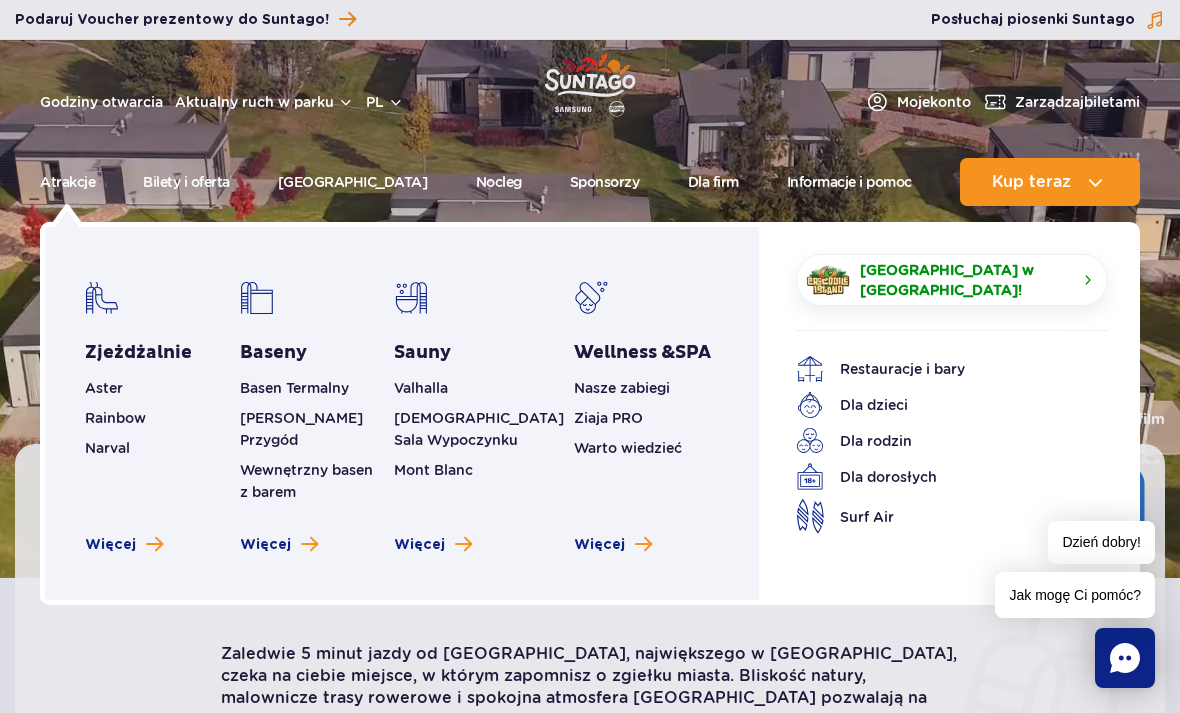 click on "[GEOGRAPHIC_DATA] w [GEOGRAPHIC_DATA]!" at bounding box center [968, 280] 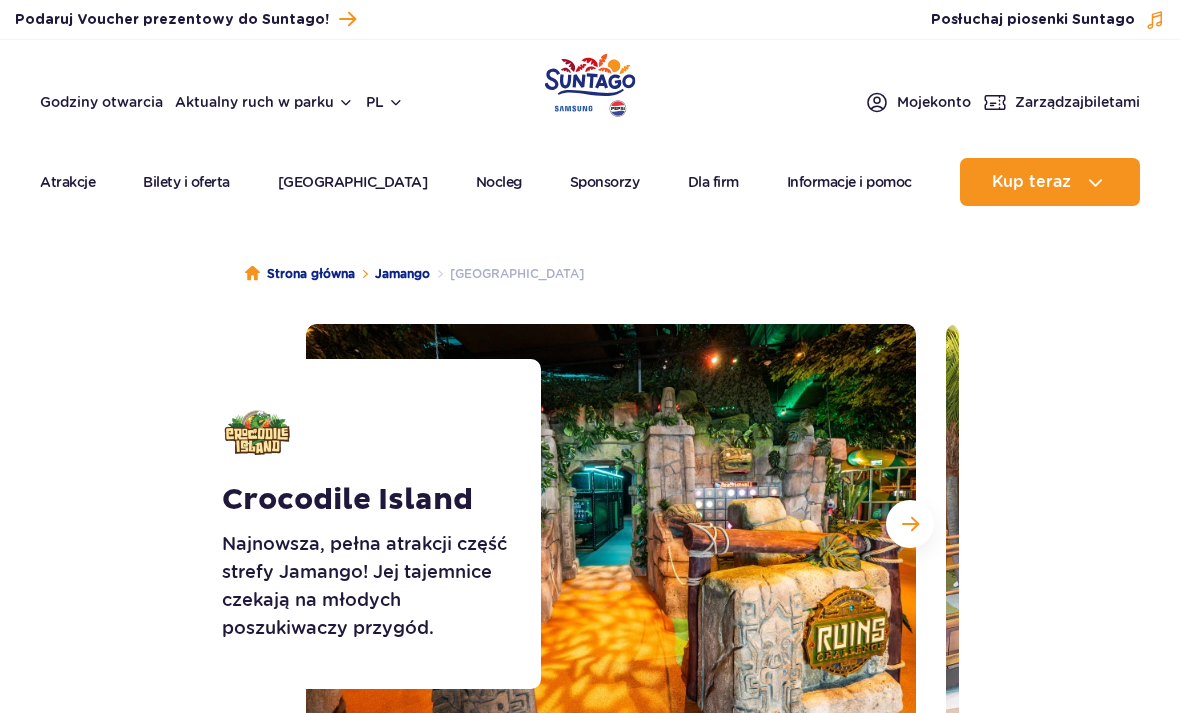 scroll, scrollTop: 0, scrollLeft: 0, axis: both 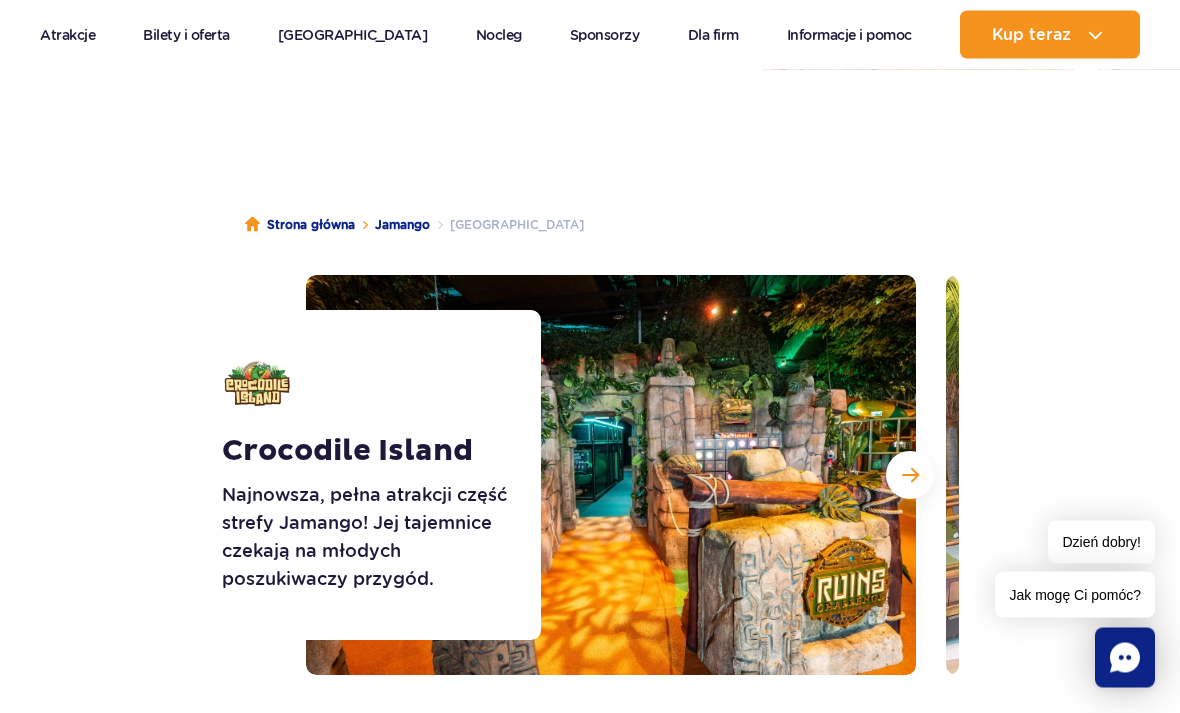 click at bounding box center (910, 476) 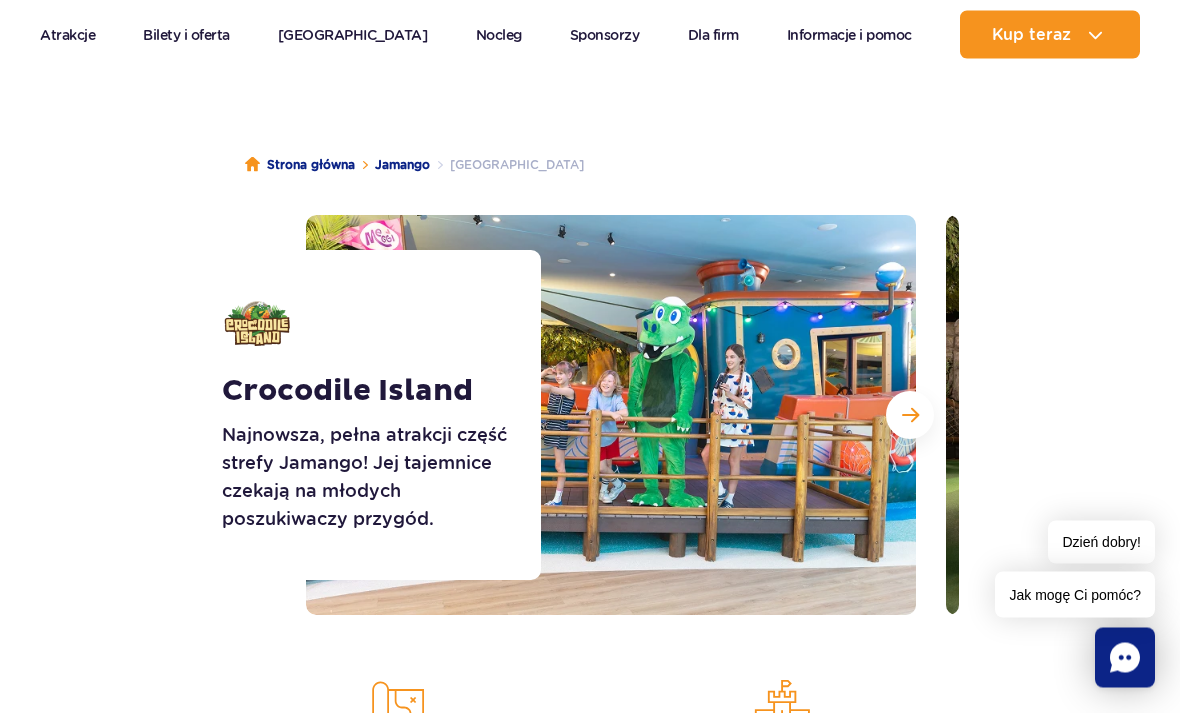 click at bounding box center (910, 416) 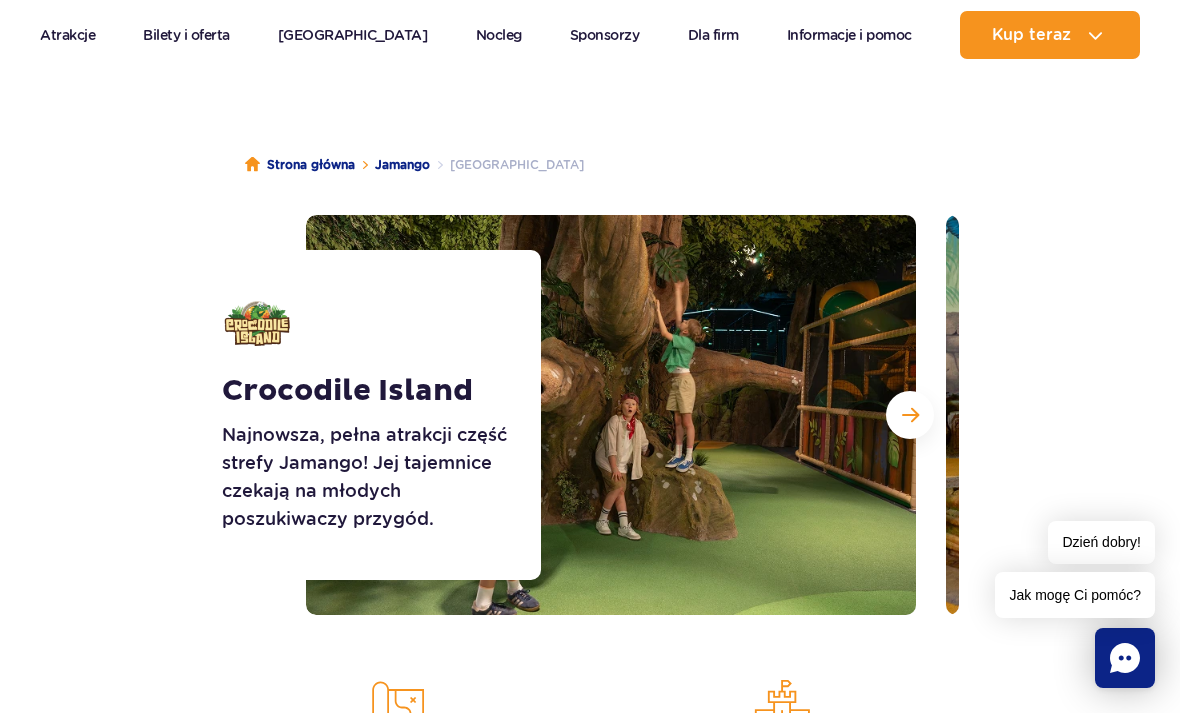 click at bounding box center (910, 415) 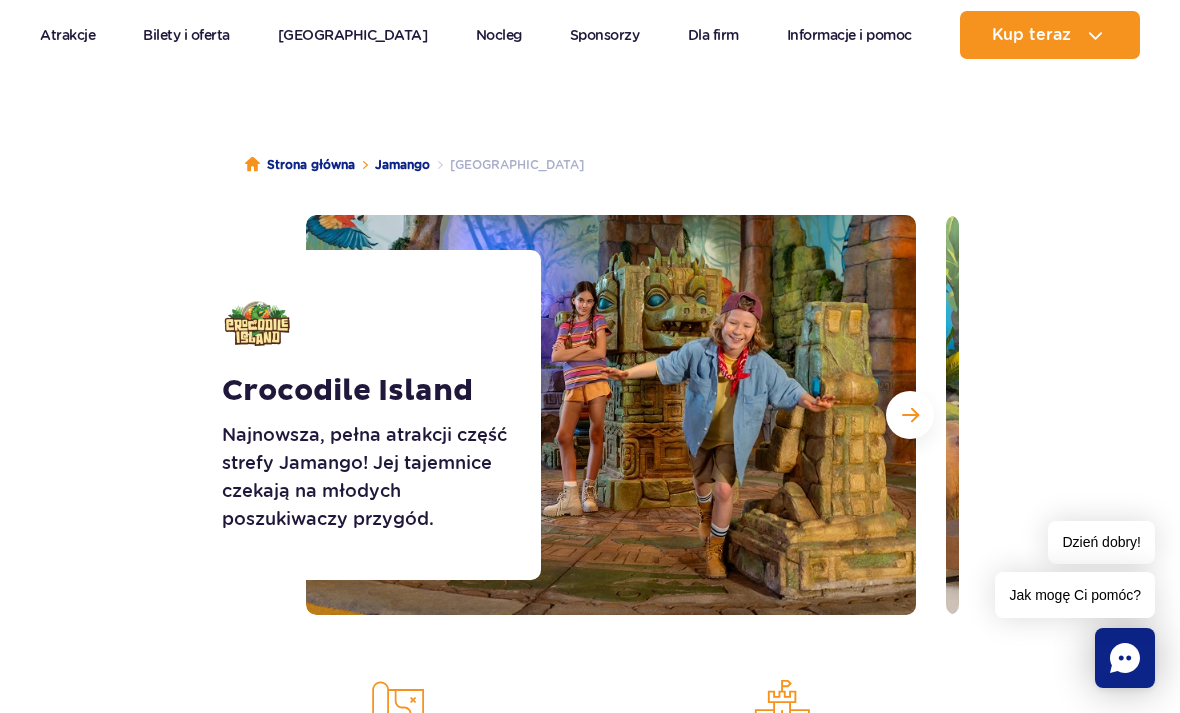 click at bounding box center (910, 415) 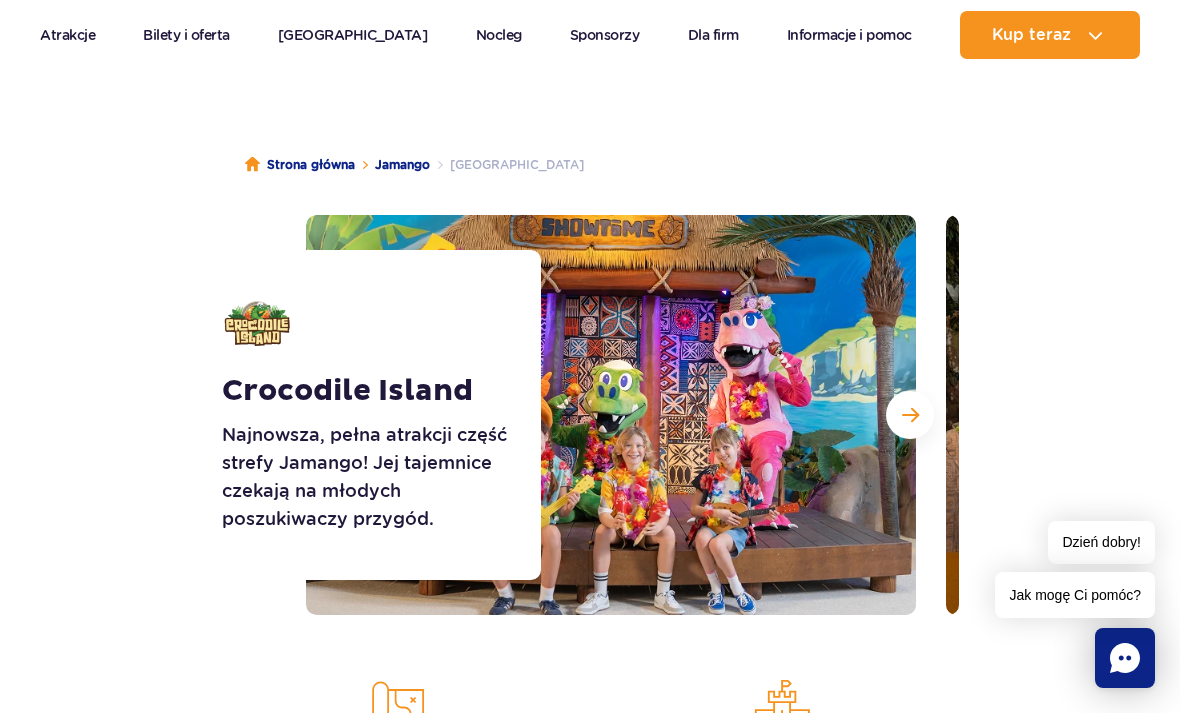 click at bounding box center (910, 415) 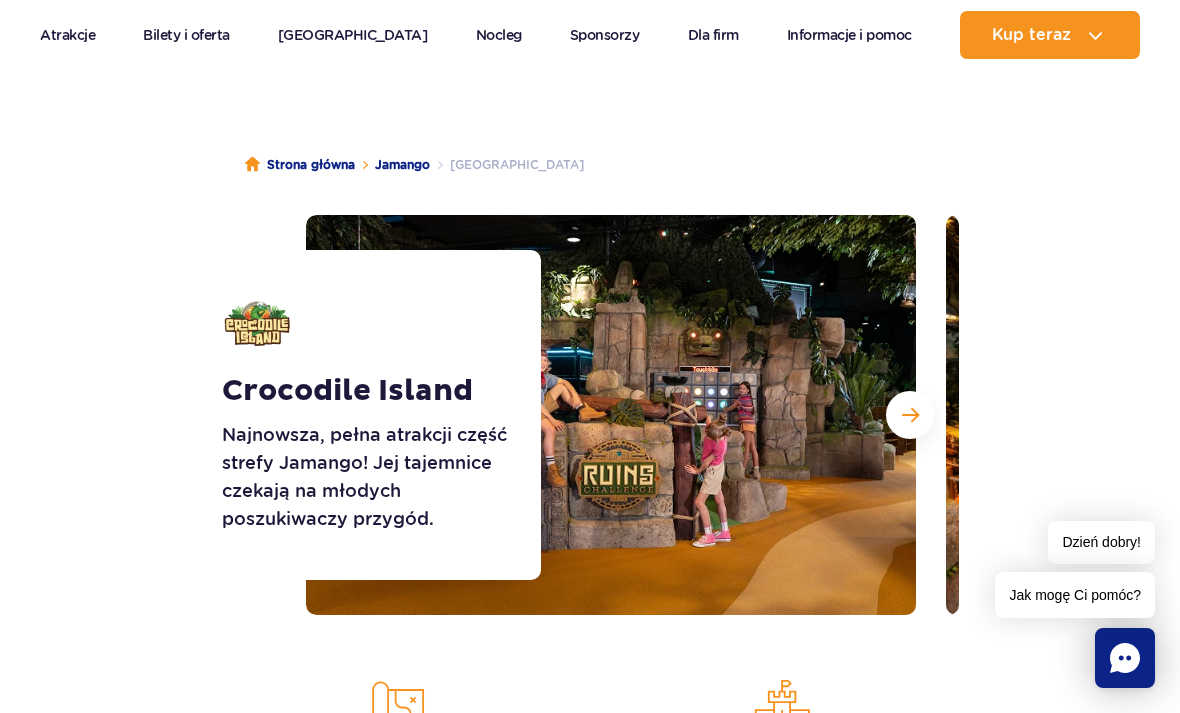 click at bounding box center [910, 415] 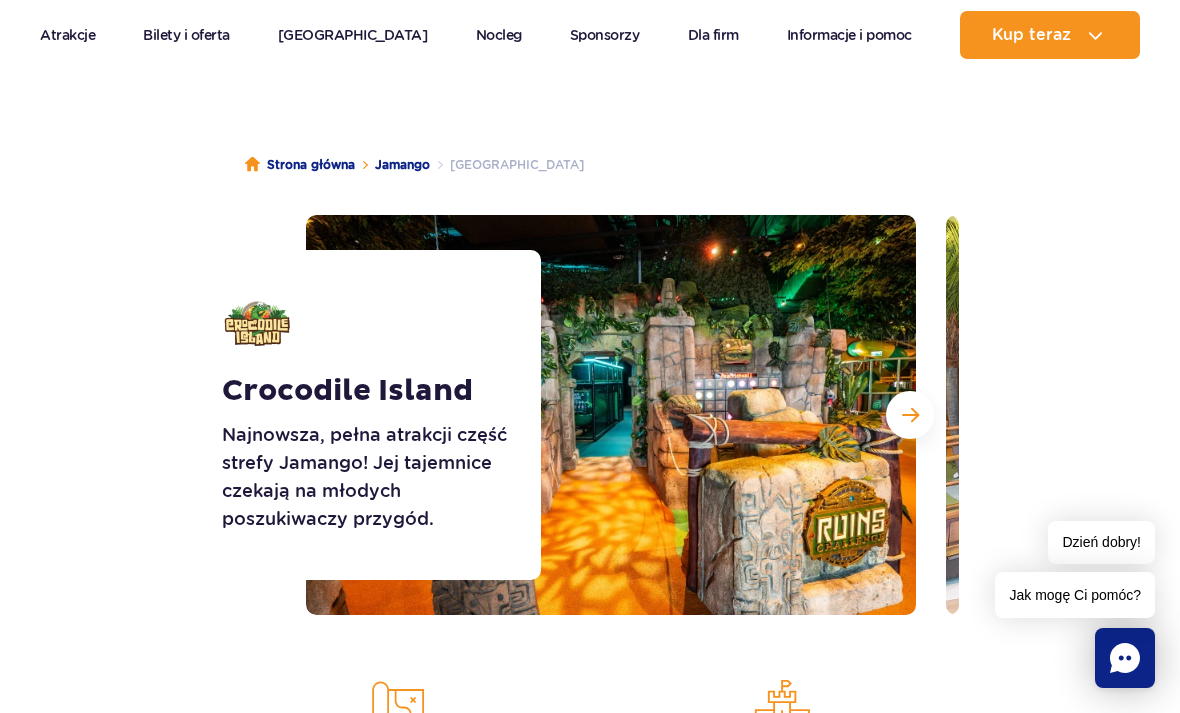 click at bounding box center [910, 415] 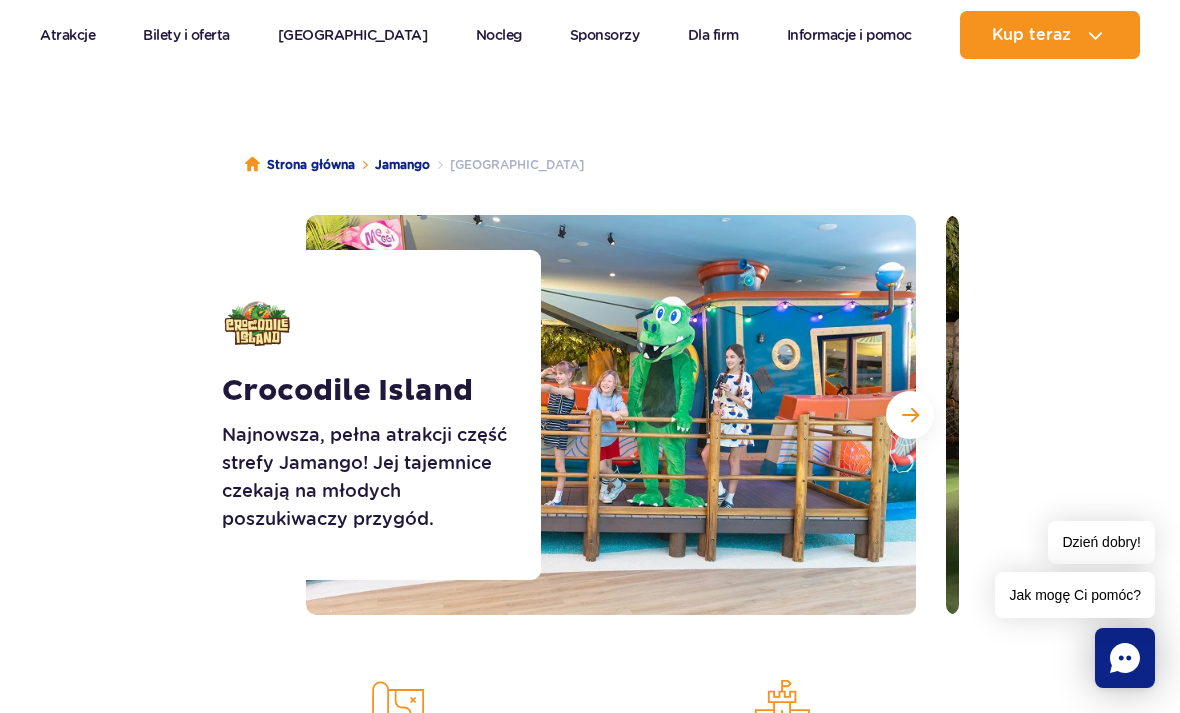 click at bounding box center (910, 415) 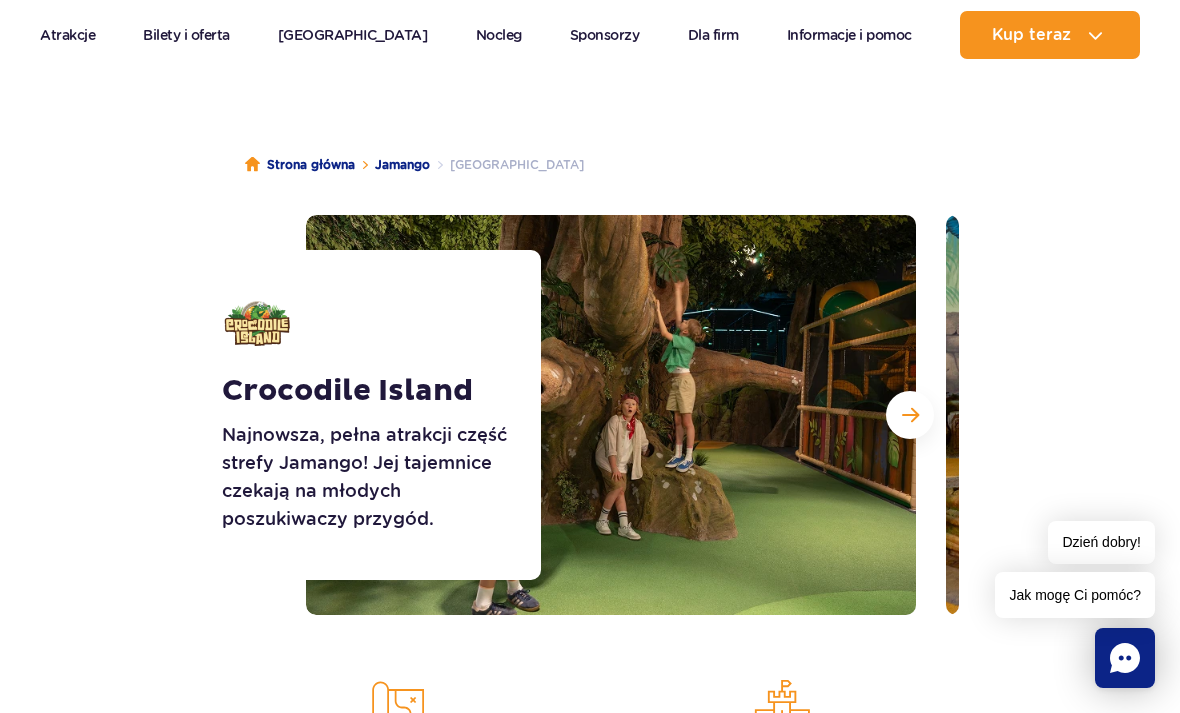 click at bounding box center (910, 415) 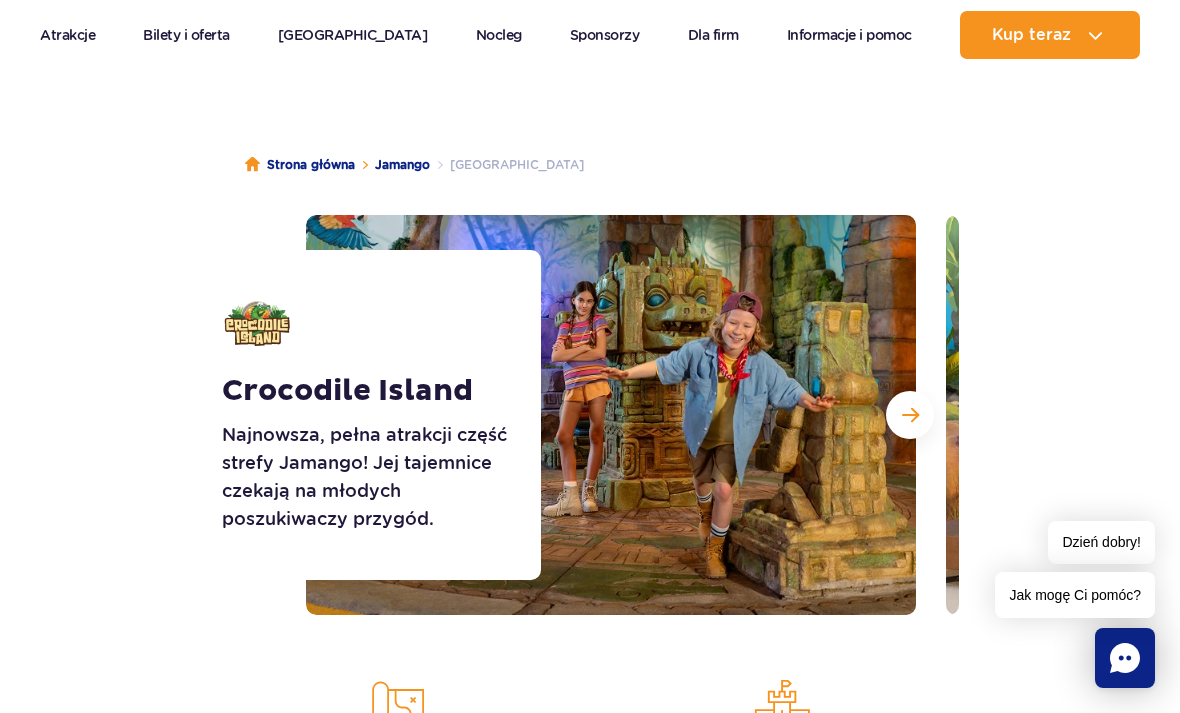 click at bounding box center [910, 415] 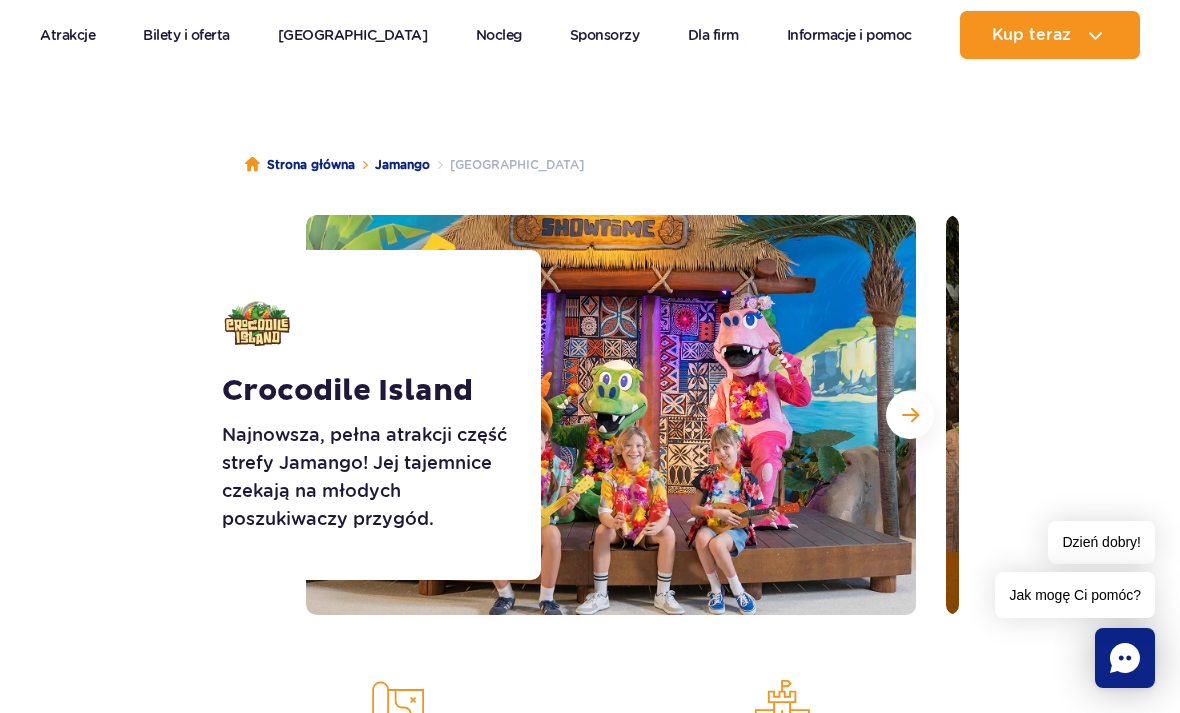 click at bounding box center (910, 415) 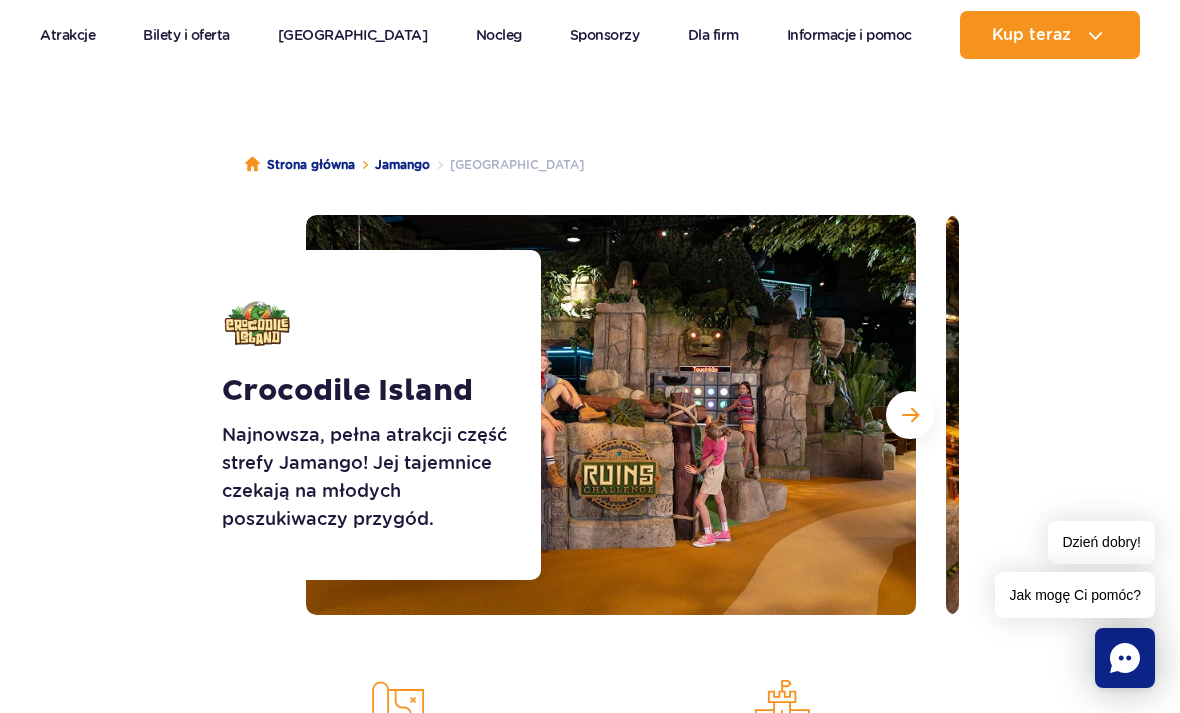 click at bounding box center [910, 415] 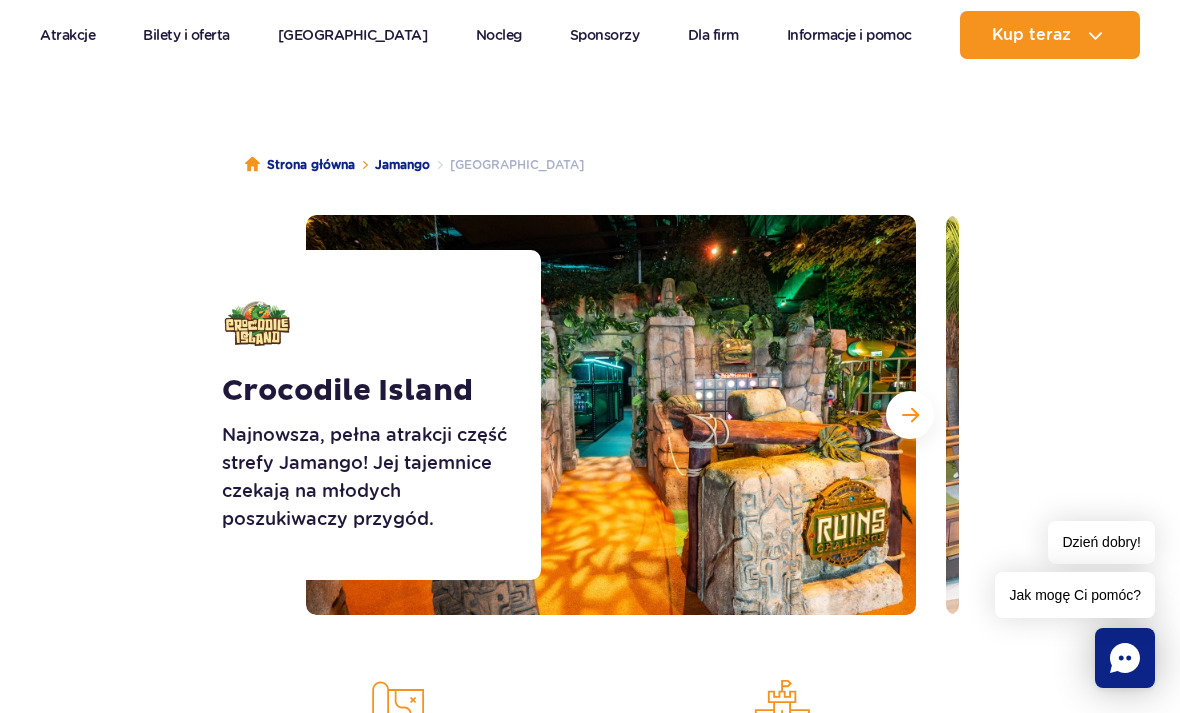 click at bounding box center (611, 415) 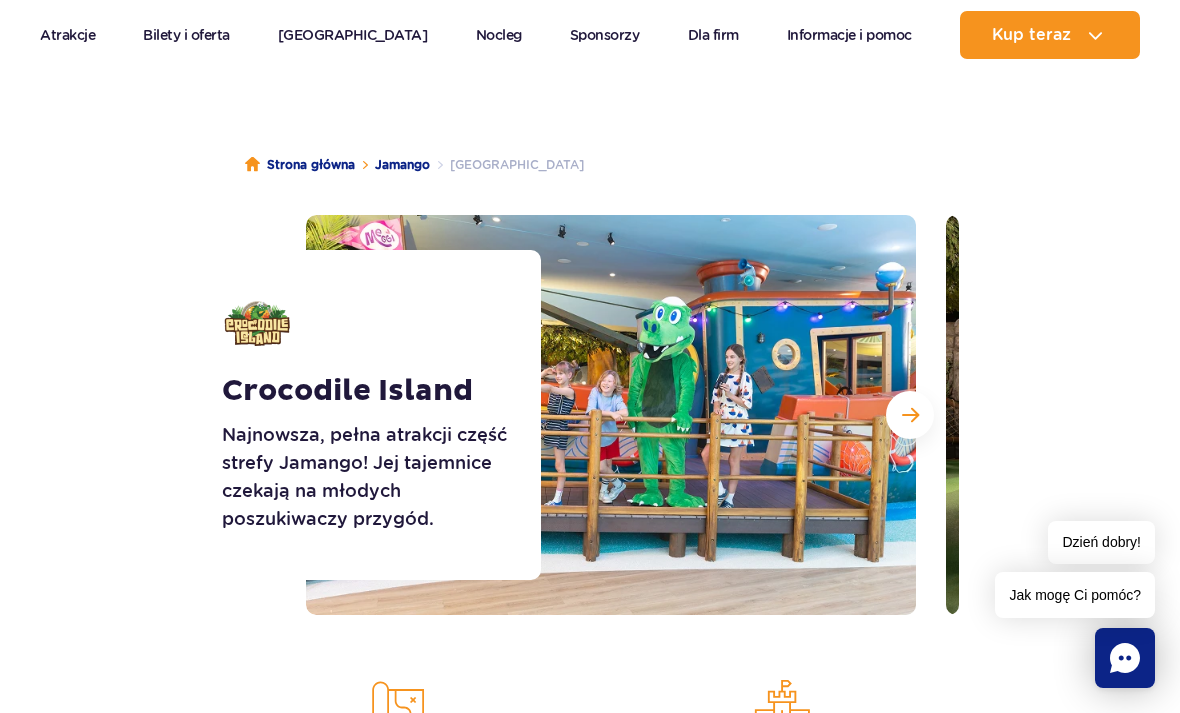 click at bounding box center (910, 415) 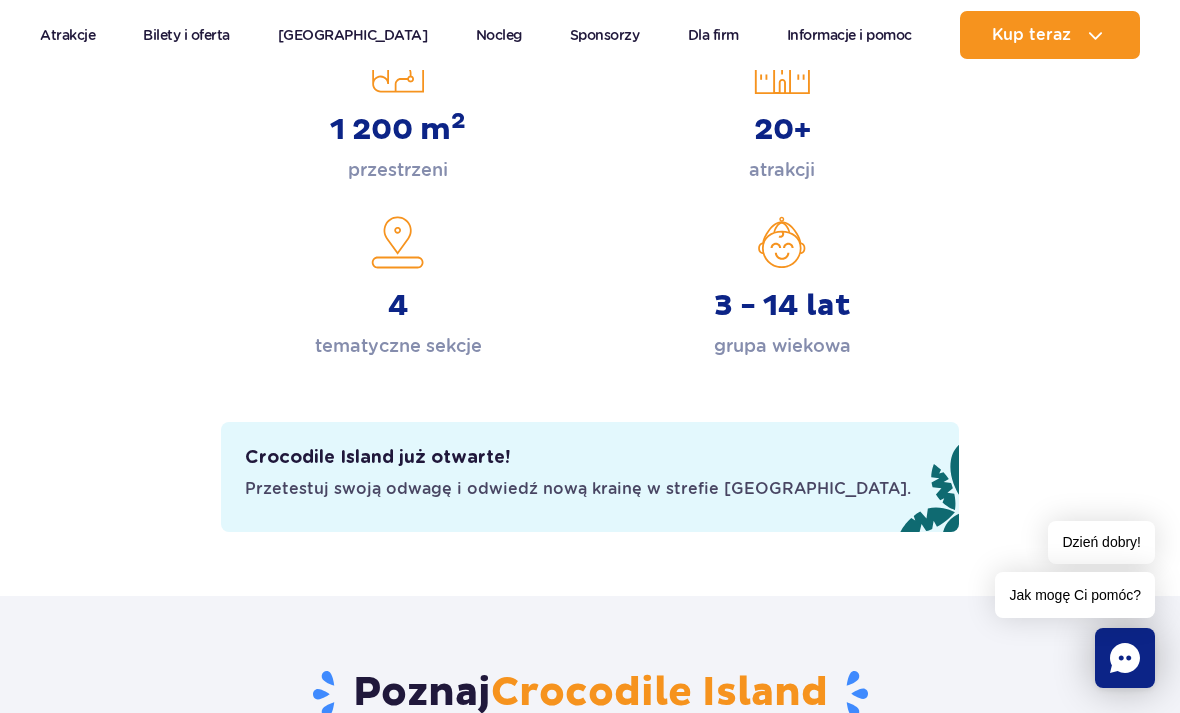 scroll, scrollTop: 749, scrollLeft: 0, axis: vertical 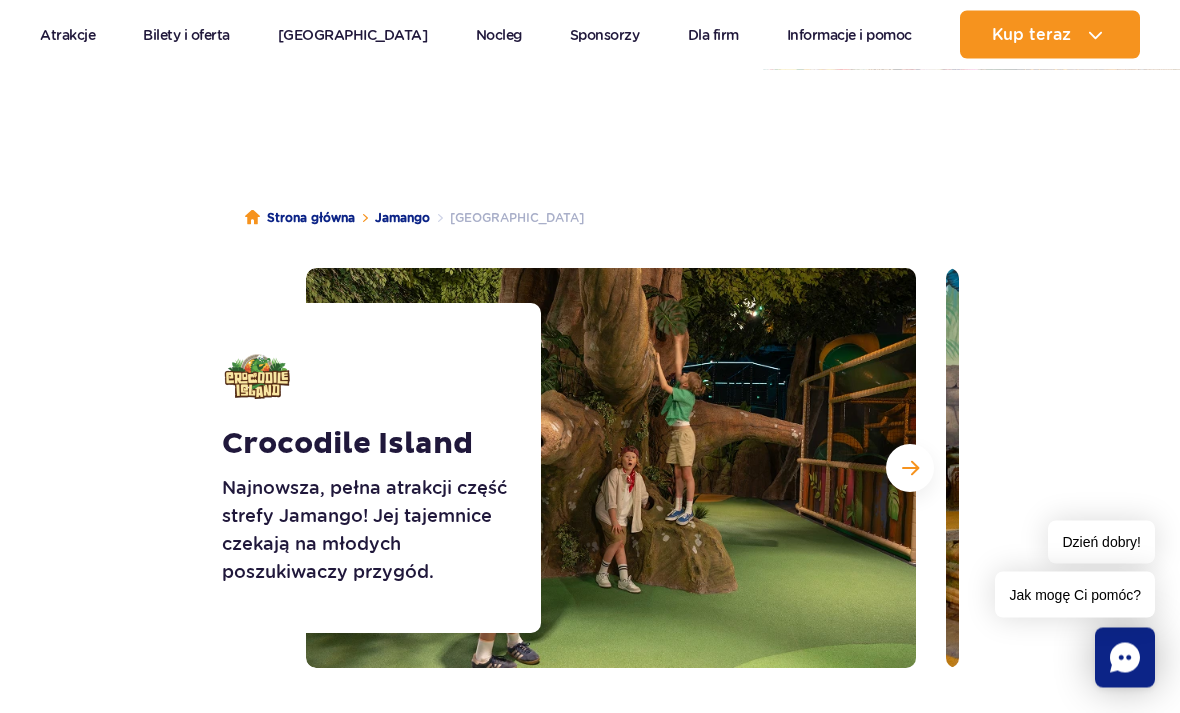 click at bounding box center [910, 469] 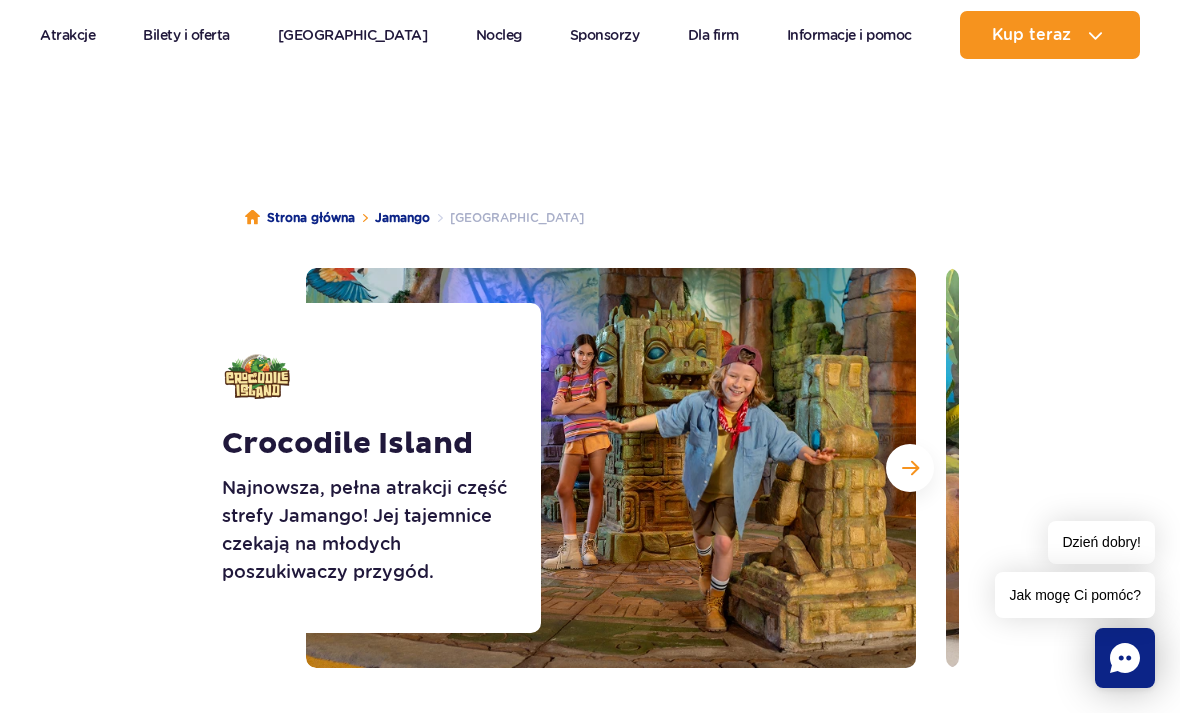 click at bounding box center (910, 468) 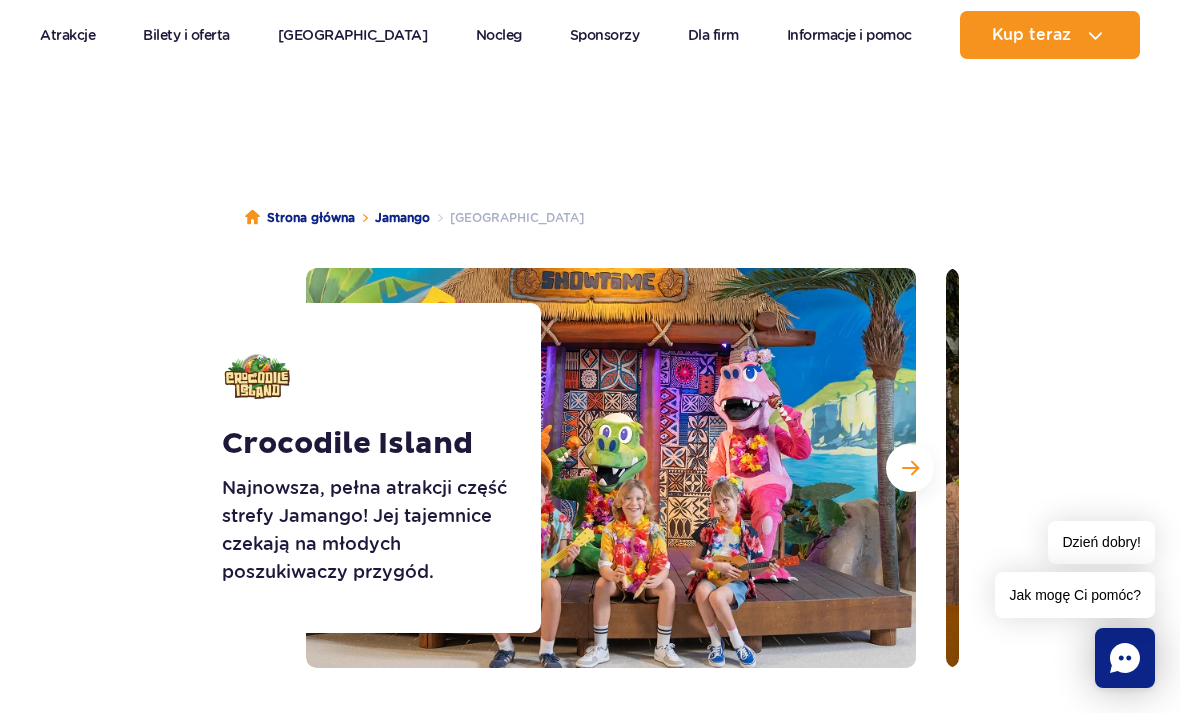 click at bounding box center [910, 468] 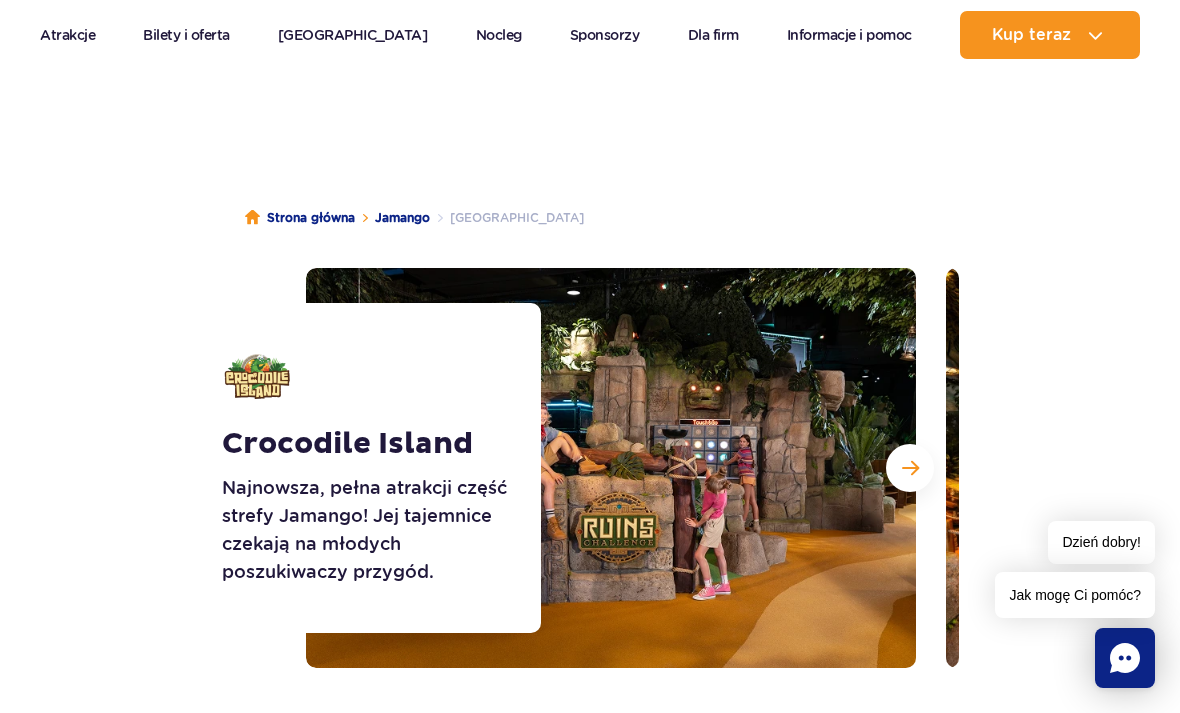 click at bounding box center [910, 468] 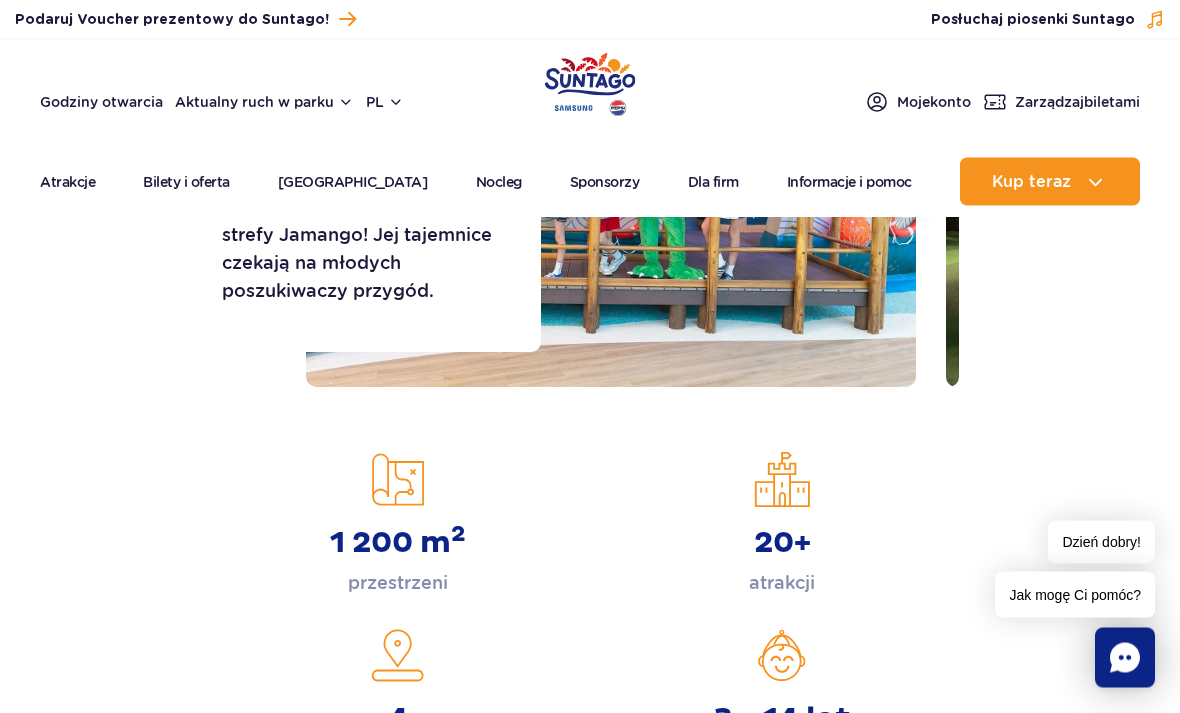 scroll, scrollTop: 0, scrollLeft: 0, axis: both 